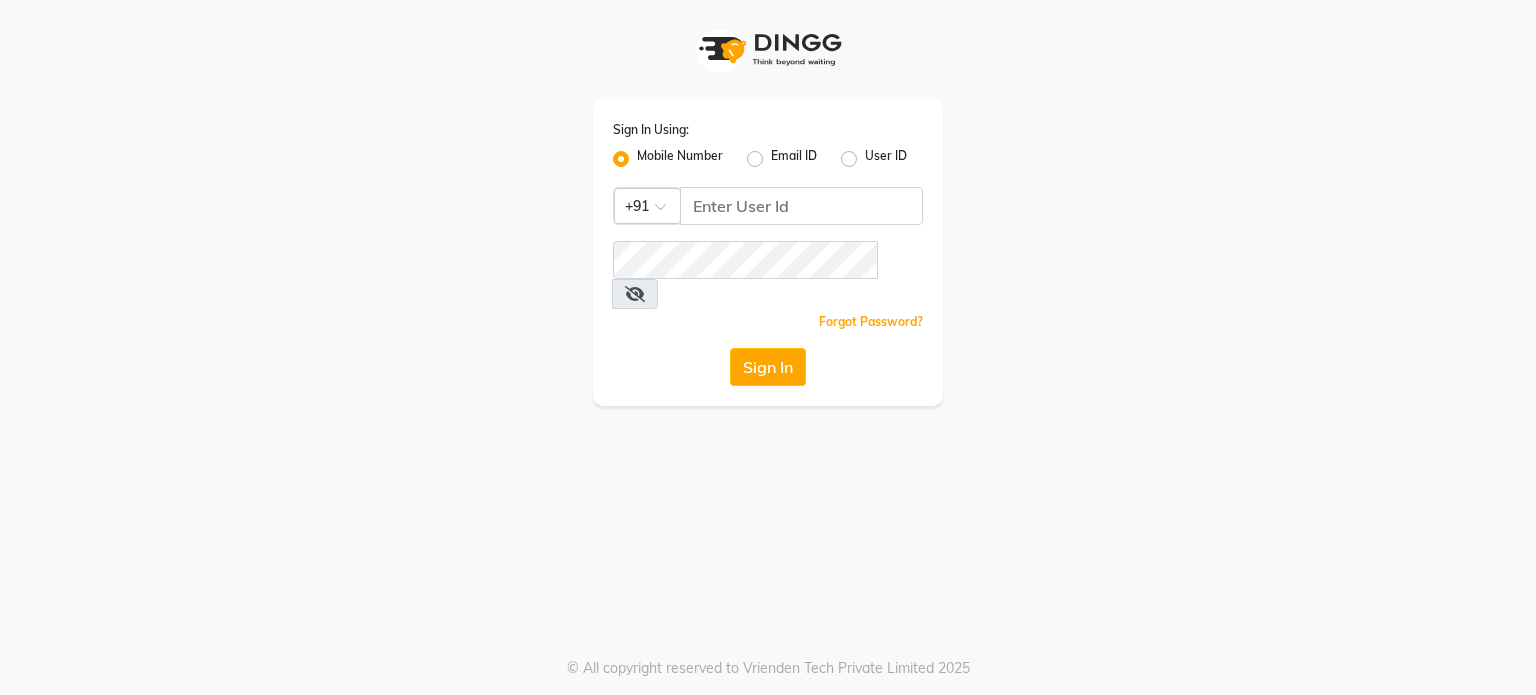 scroll, scrollTop: 0, scrollLeft: 0, axis: both 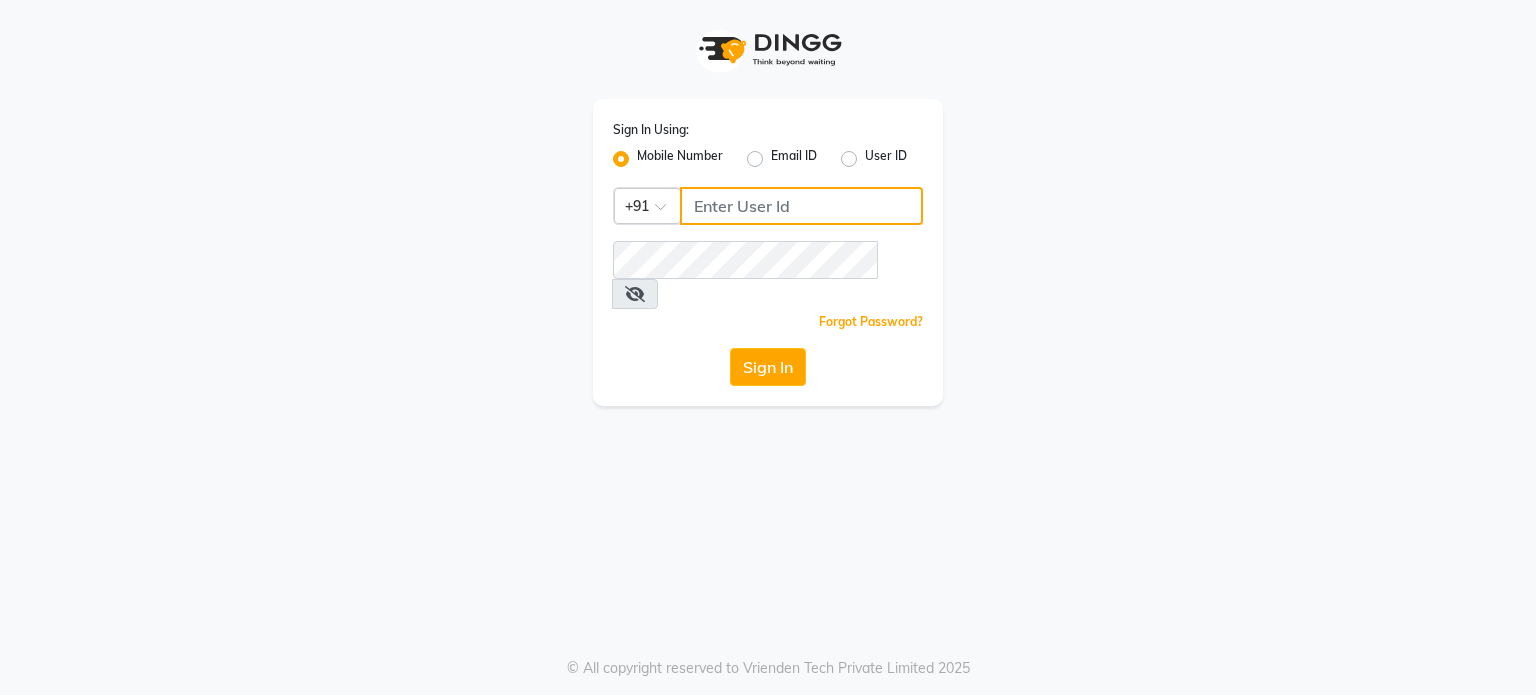 type on "7498194347" 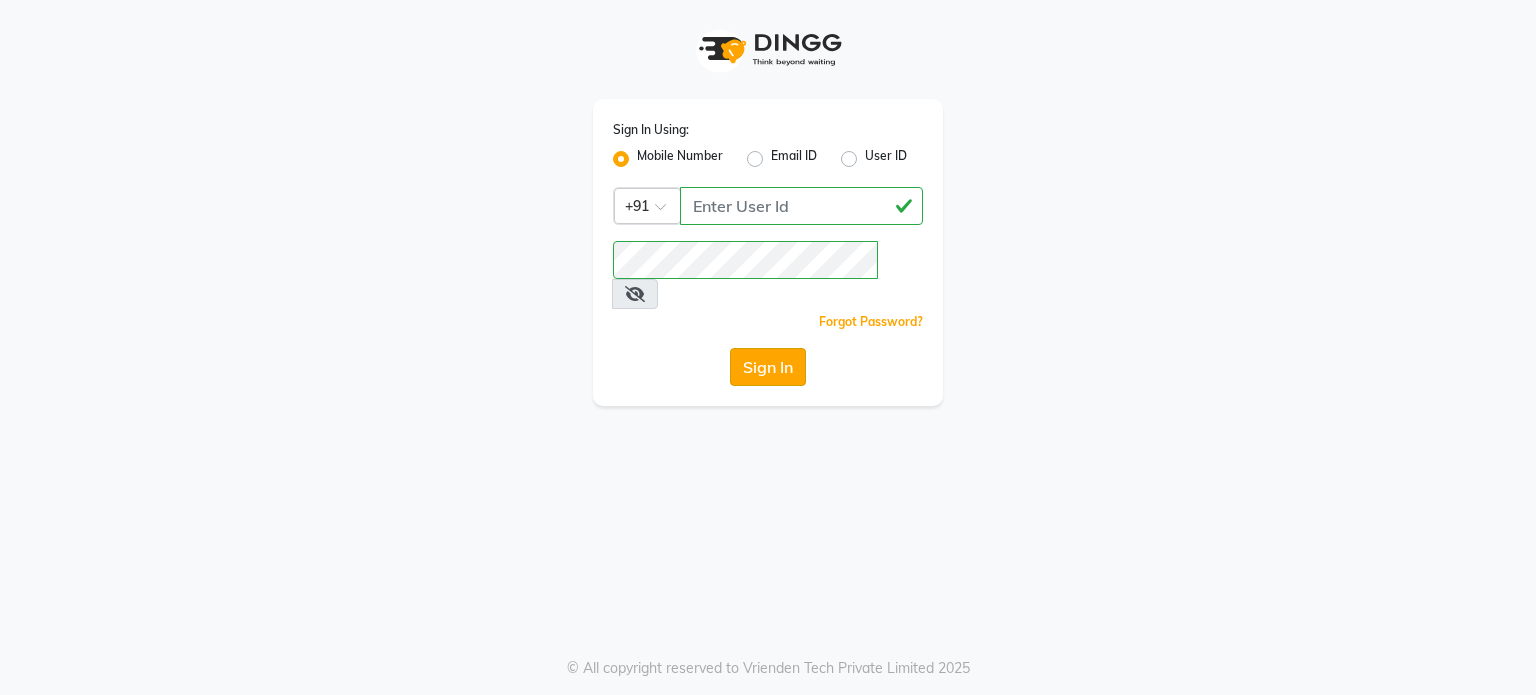 drag, startPoint x: 763, startPoint y: 363, endPoint x: 765, endPoint y: 345, distance: 18.110771 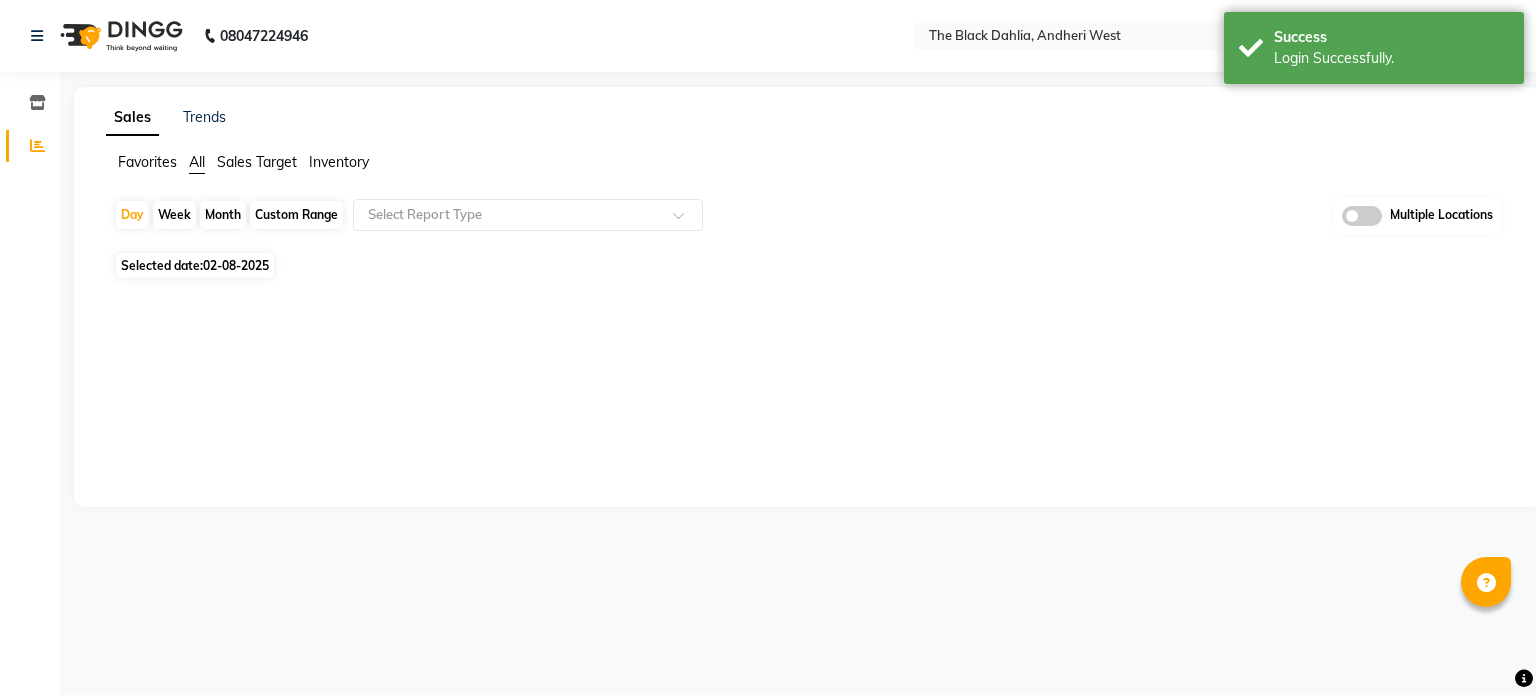 click on "Selected date:  02-08-2025" 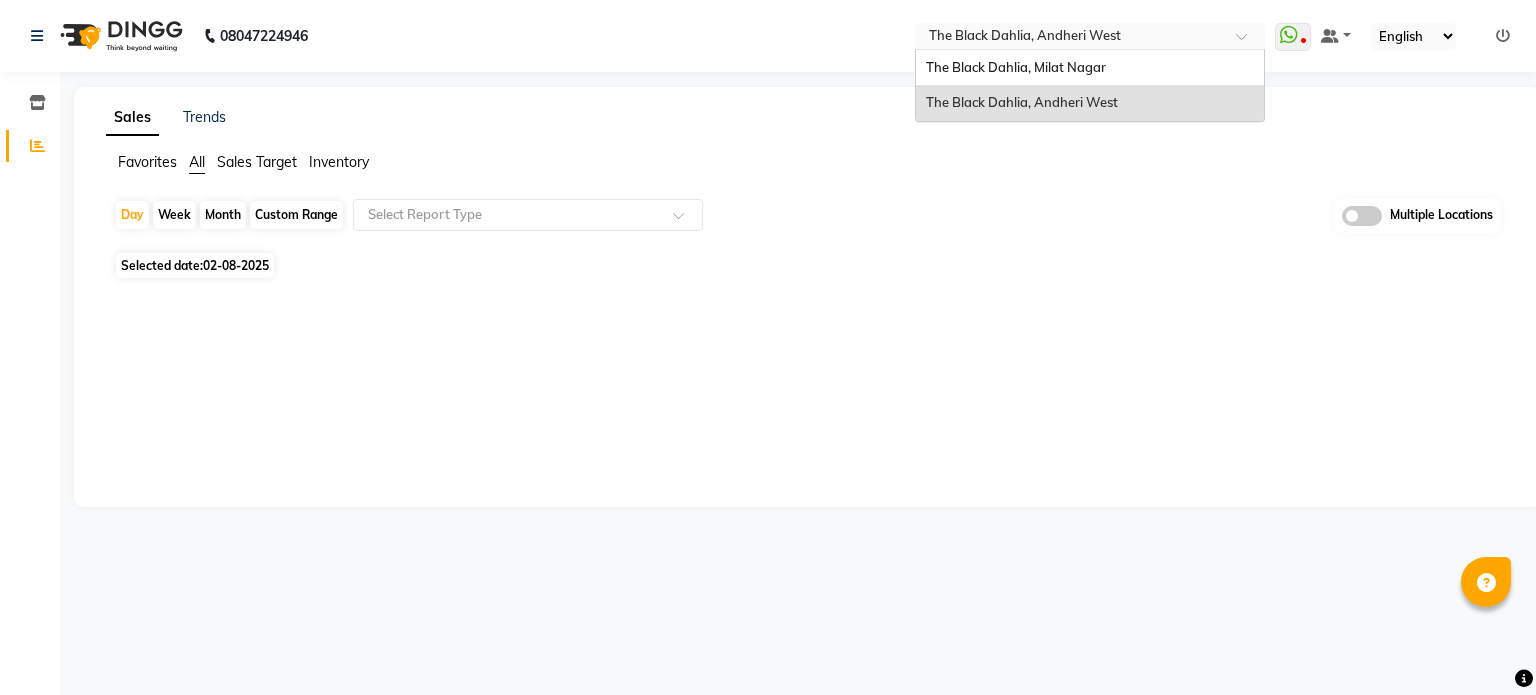 click at bounding box center [1090, 38] 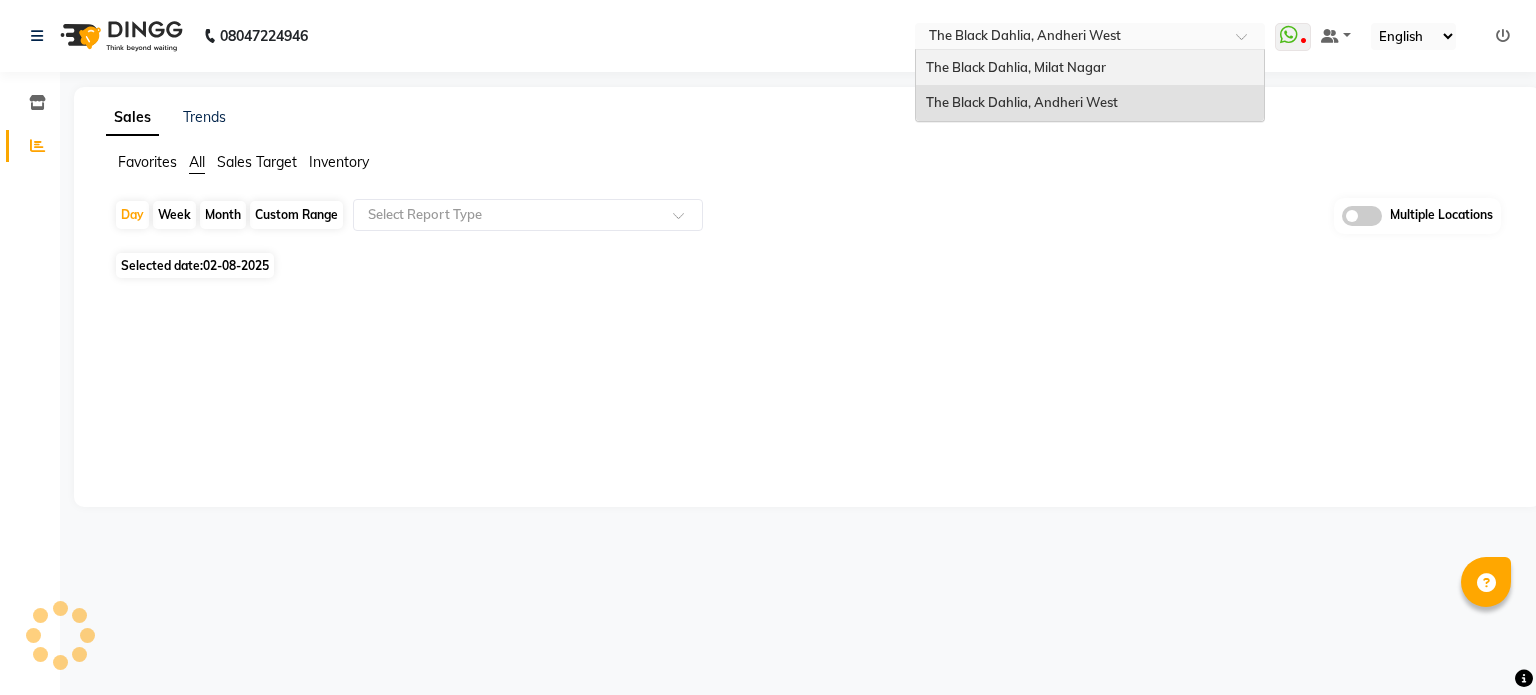 click on "The Black Dahlia, Milat Nagar" at bounding box center [1016, 67] 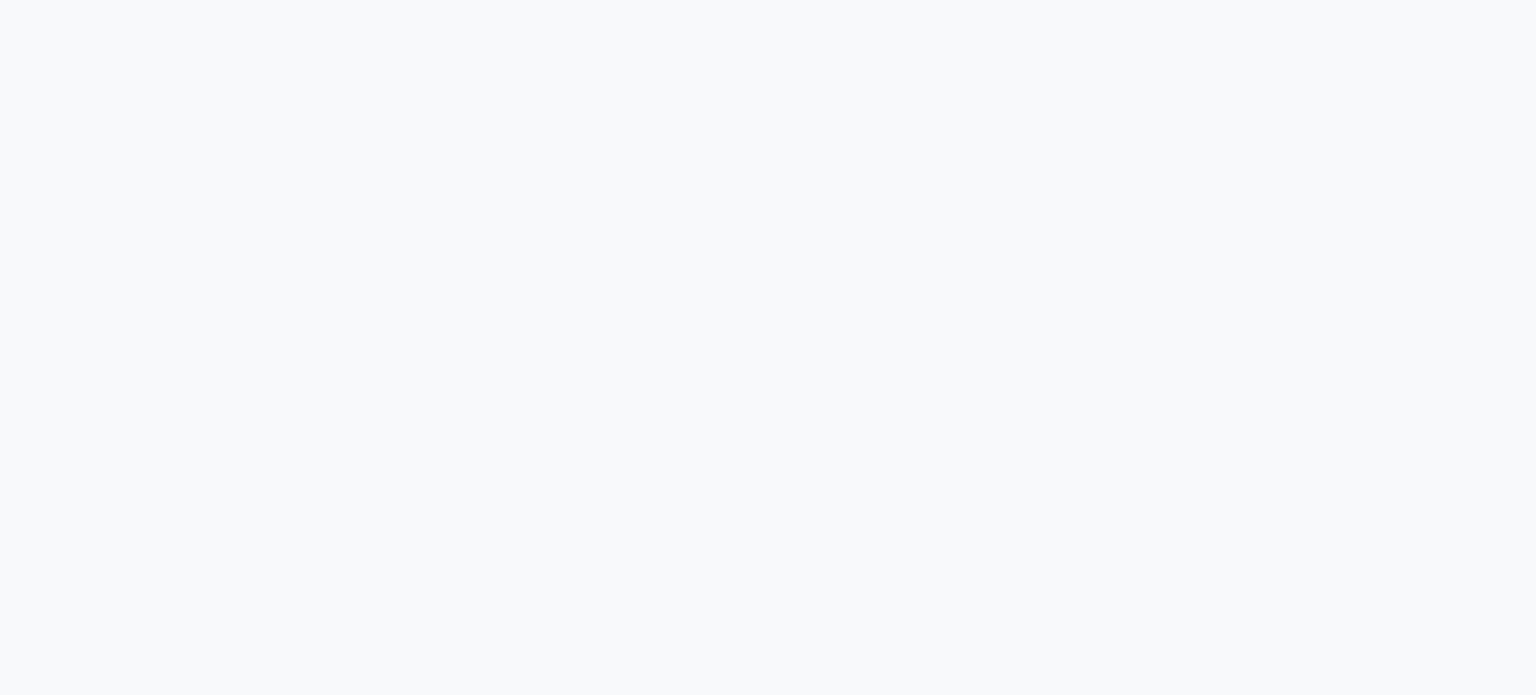 scroll, scrollTop: 0, scrollLeft: 0, axis: both 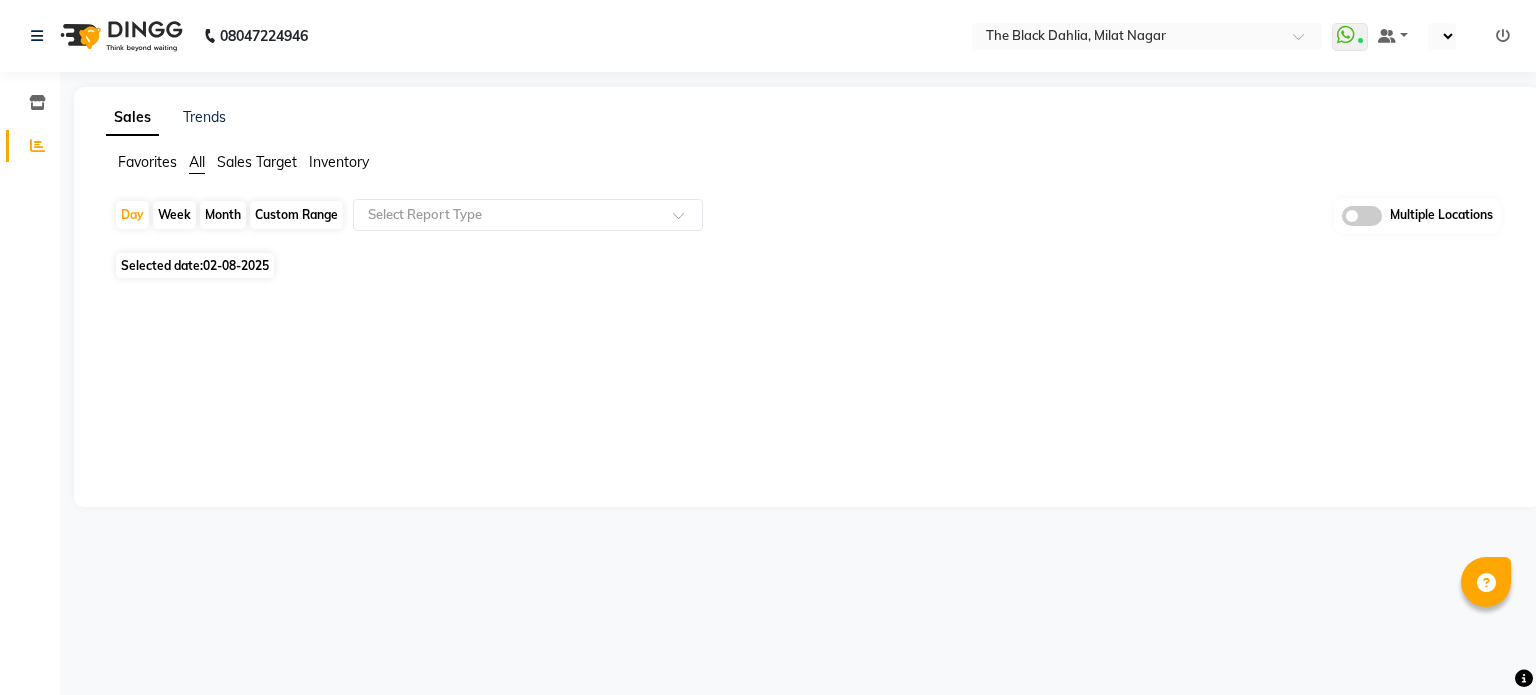 select on "en" 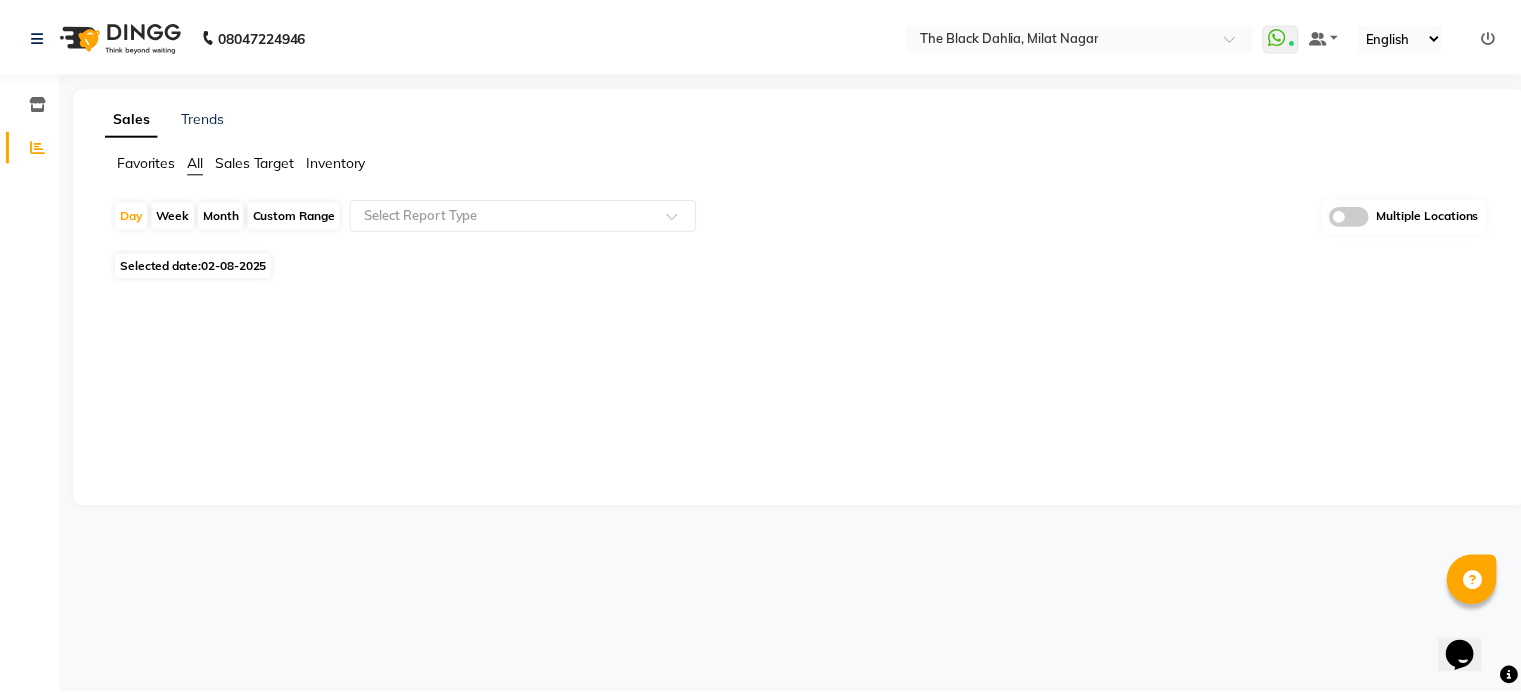 scroll, scrollTop: 0, scrollLeft: 0, axis: both 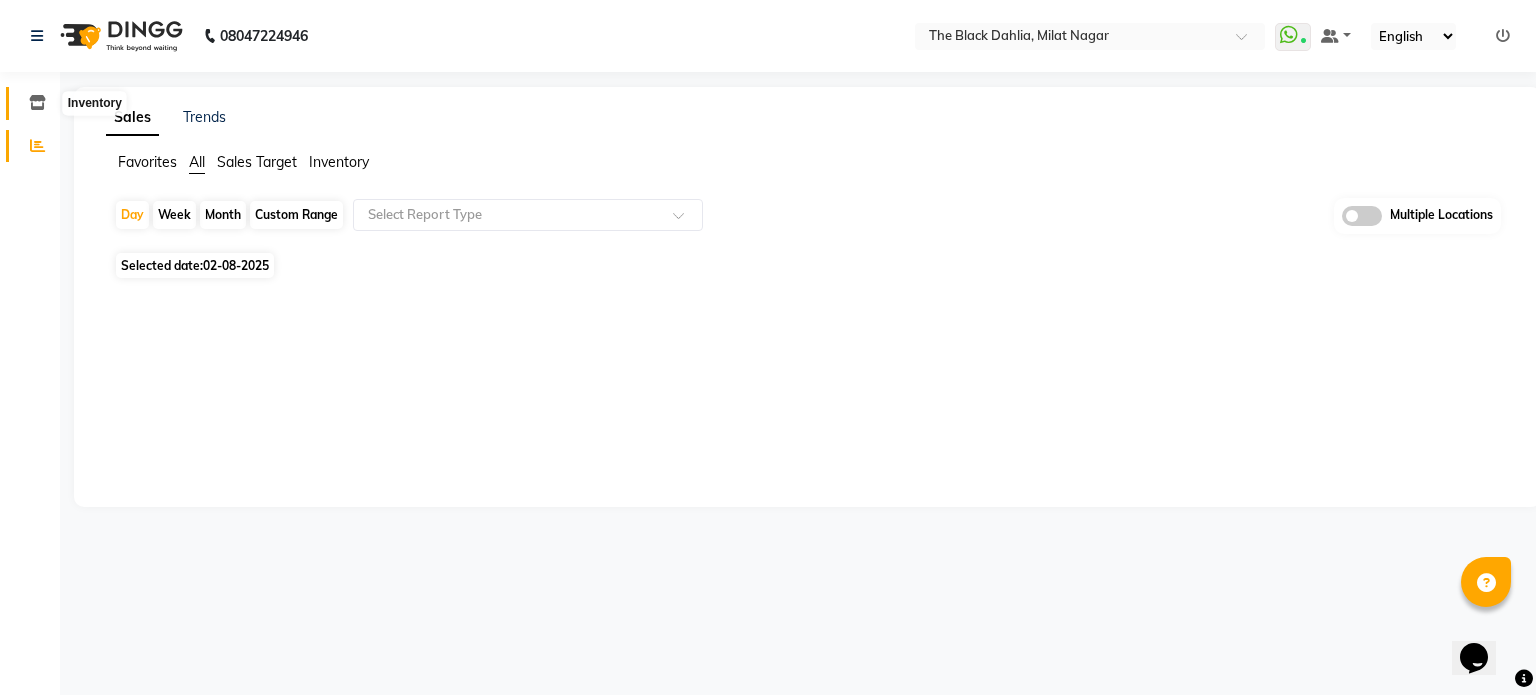 click 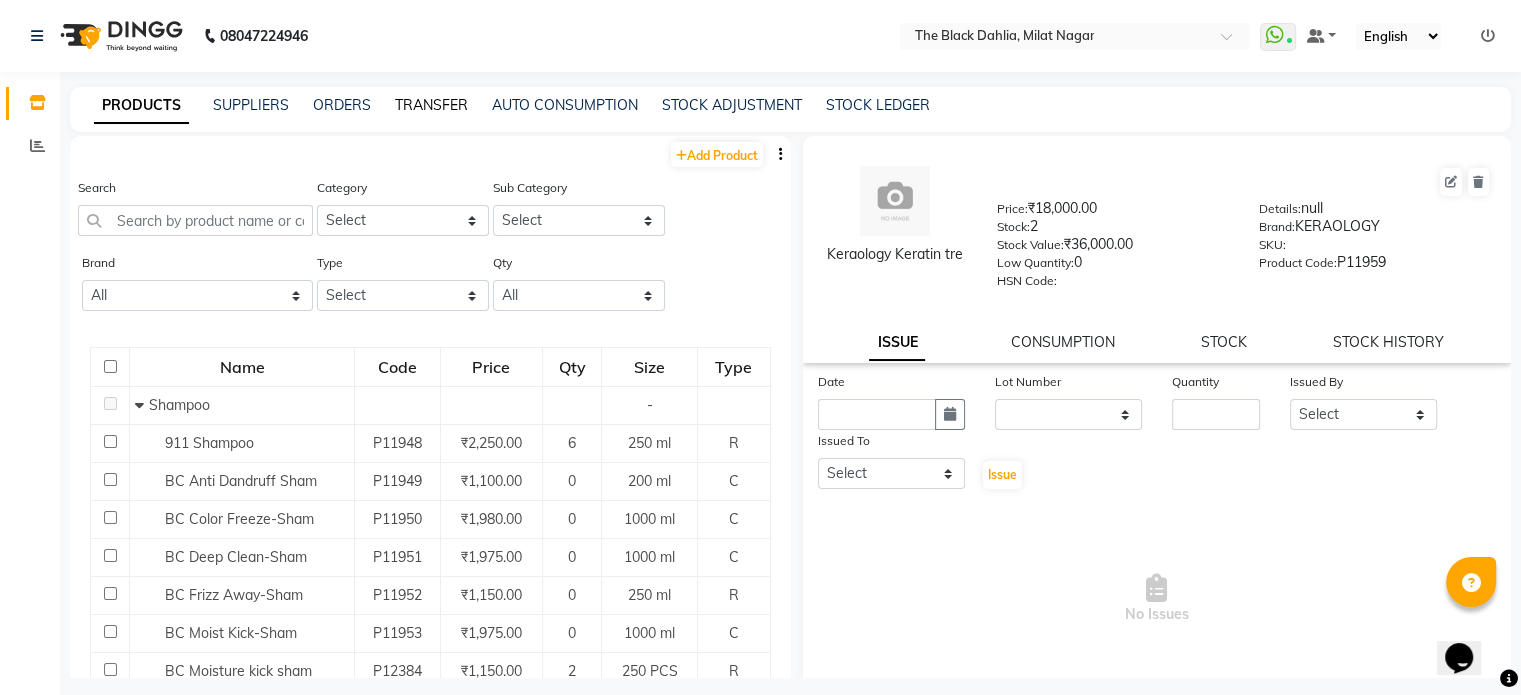 click on "TRANSFER" 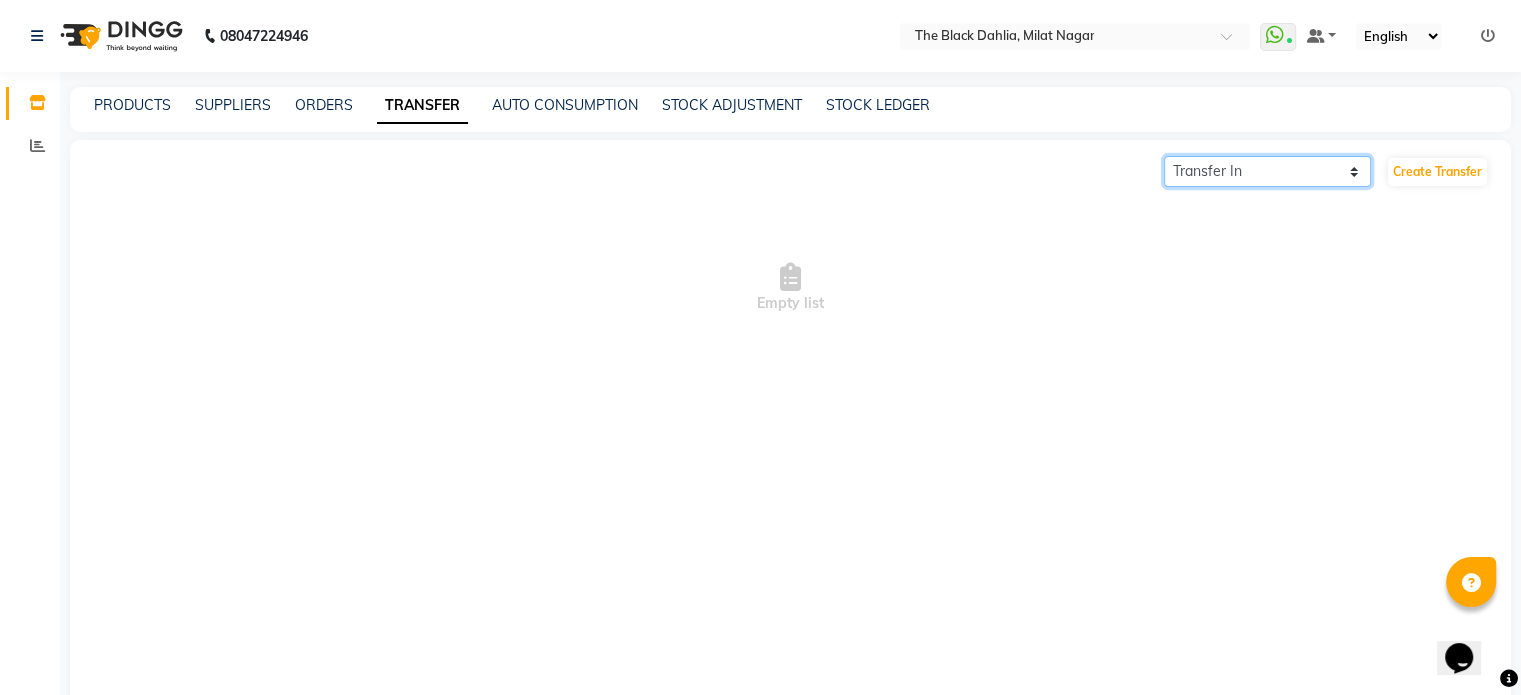 click on "Transfer In Transfer Out" 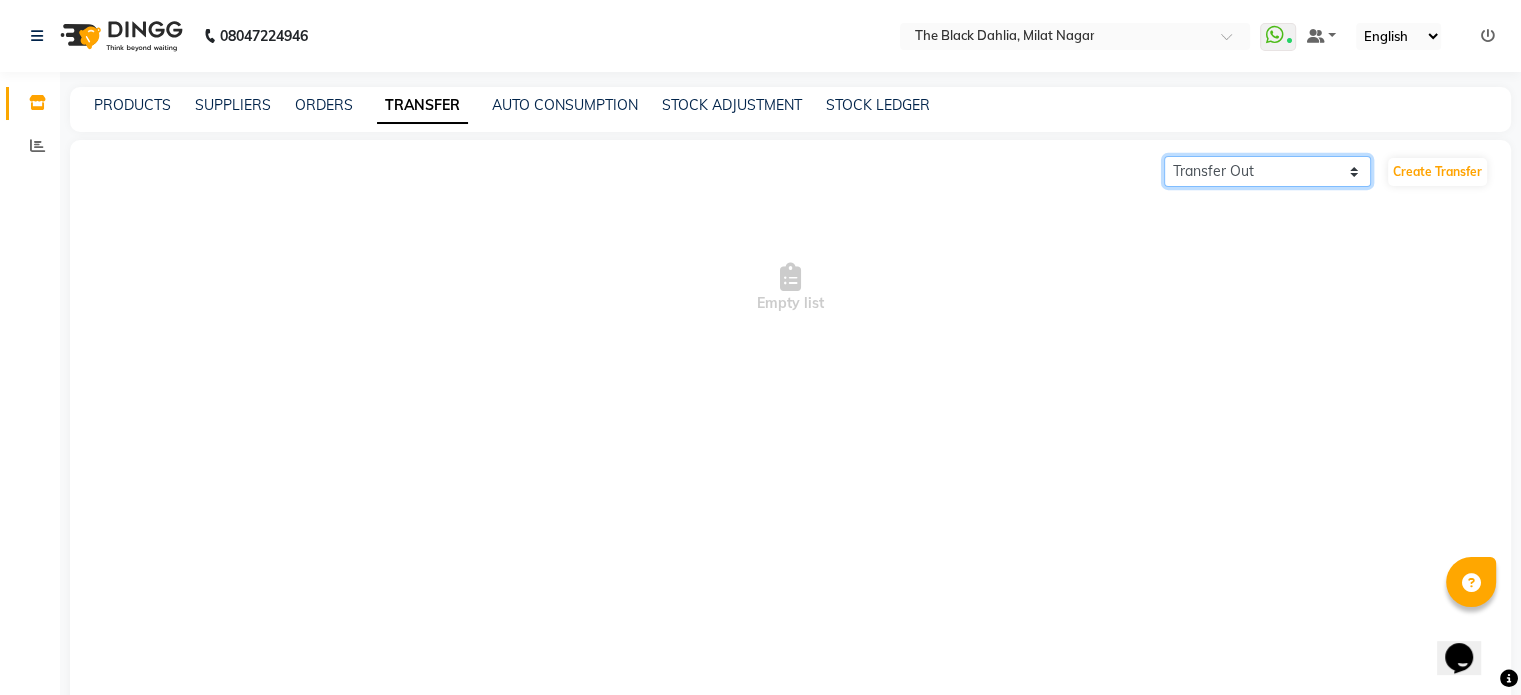 click on "Transfer In Transfer Out" 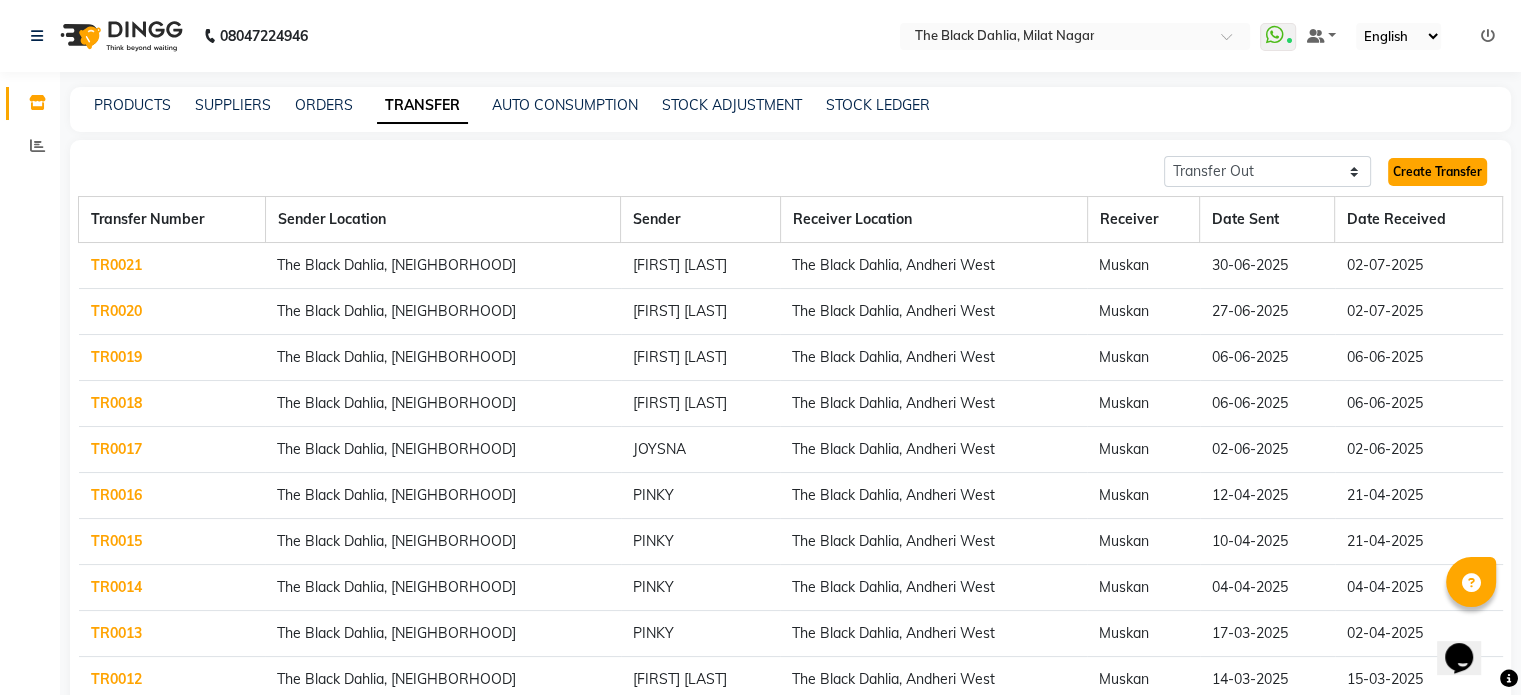 click on "Create Transfer" 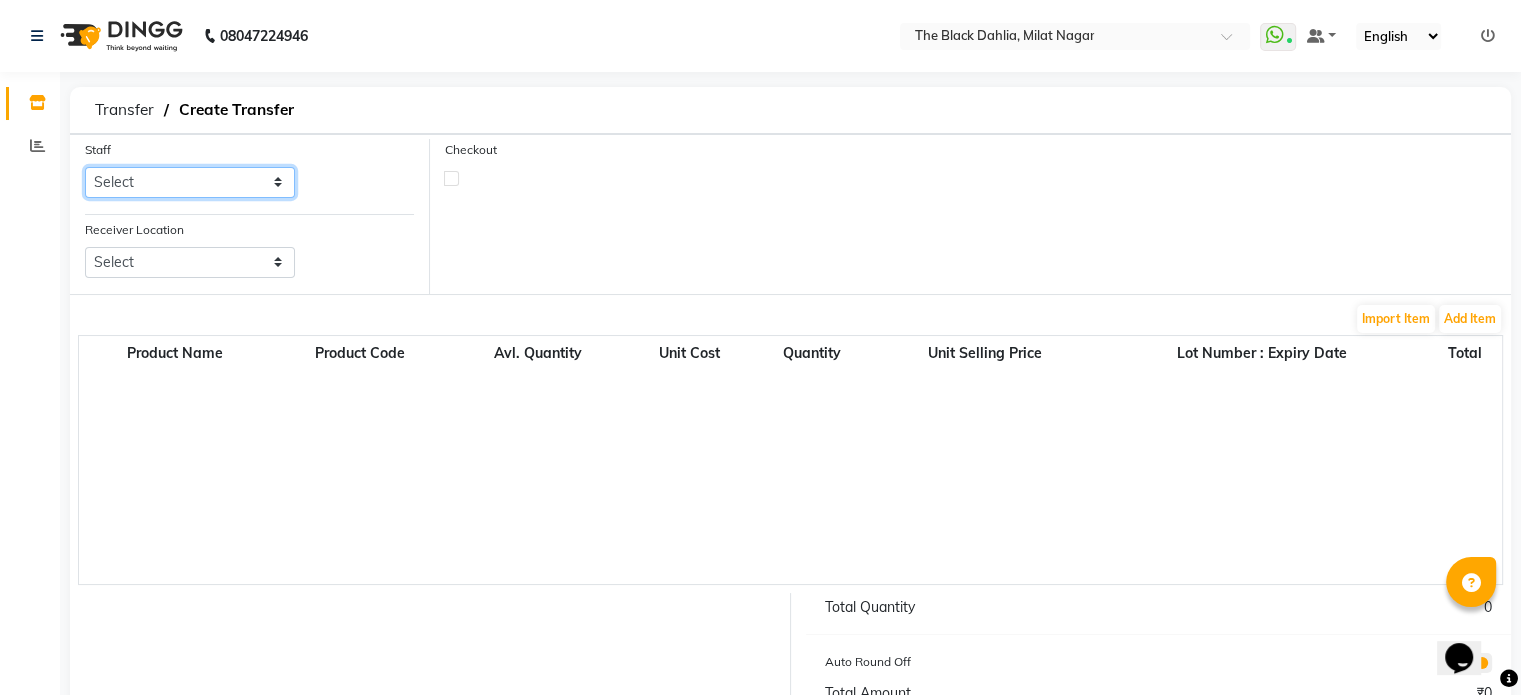 click on "Select ALISHA Anam ARMAN KHAN Dr MEGHA Dr,MUSKAN JAIN FAIZAL FAIZAN FARID IQRA JAWED JOYSNA JULI Jyotsana Baraskar KOMAL MEHAK MILLAT NAGAR PINKY RAHUL RIYASAT ANSARI SAKSHI SALIM SAIKH SAUD SEEMA SHARUKH SHITAL JAIN SHIVPRIYA SONI TBD UMA VAISHNAVI VEER SIR" at bounding box center [190, 182] 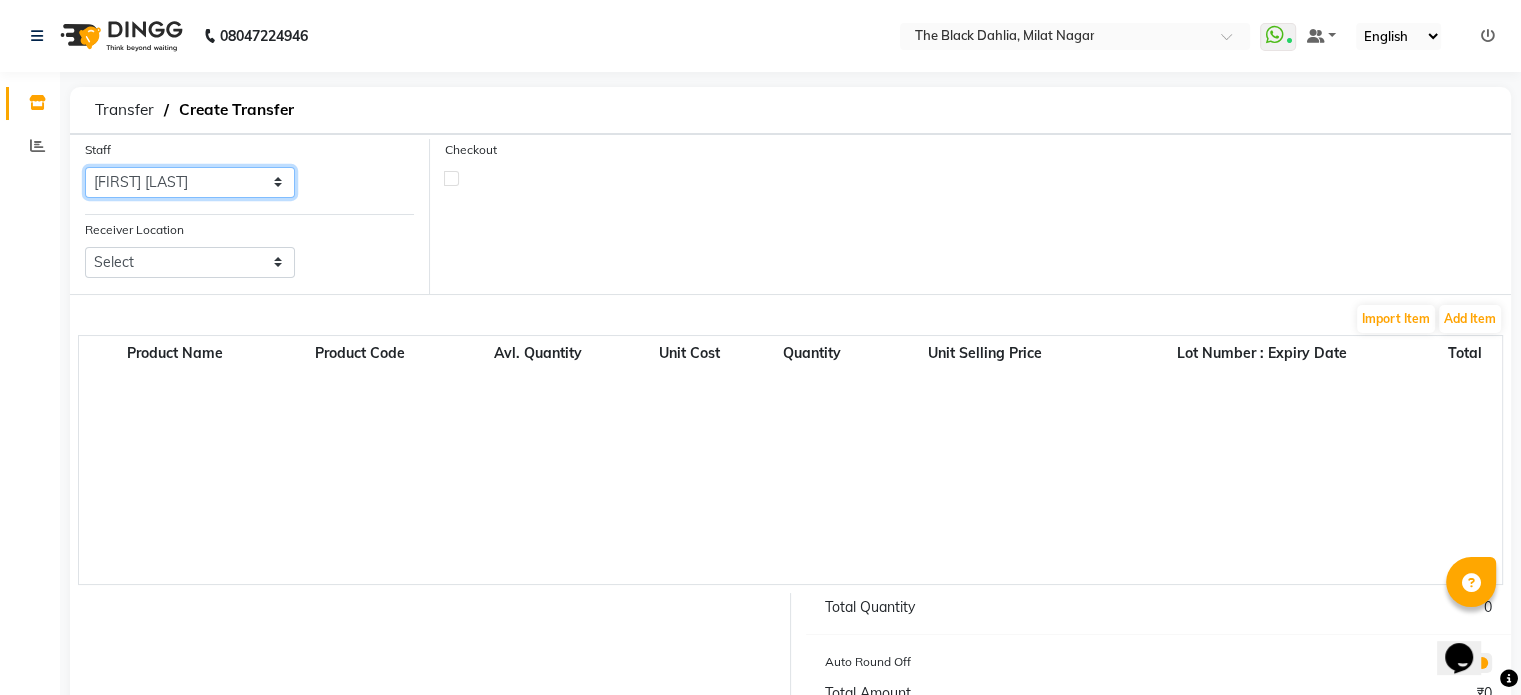 click on "Select ALISHA Anam ARMAN KHAN Dr MEGHA Dr,MUSKAN JAIN FAIZAL FAIZAN FARID IQRA JAWED JOYSNA JULI Jyotsana Baraskar KOMAL MEHAK MILLAT NAGAR PINKY RAHUL RIYASAT ANSARI SAKSHI SALIM SAIKH SAUD SEEMA SHARUKH SHITAL JAIN SHIVPRIYA SONI TBD UMA VAISHNAVI VEER SIR" at bounding box center (190, 182) 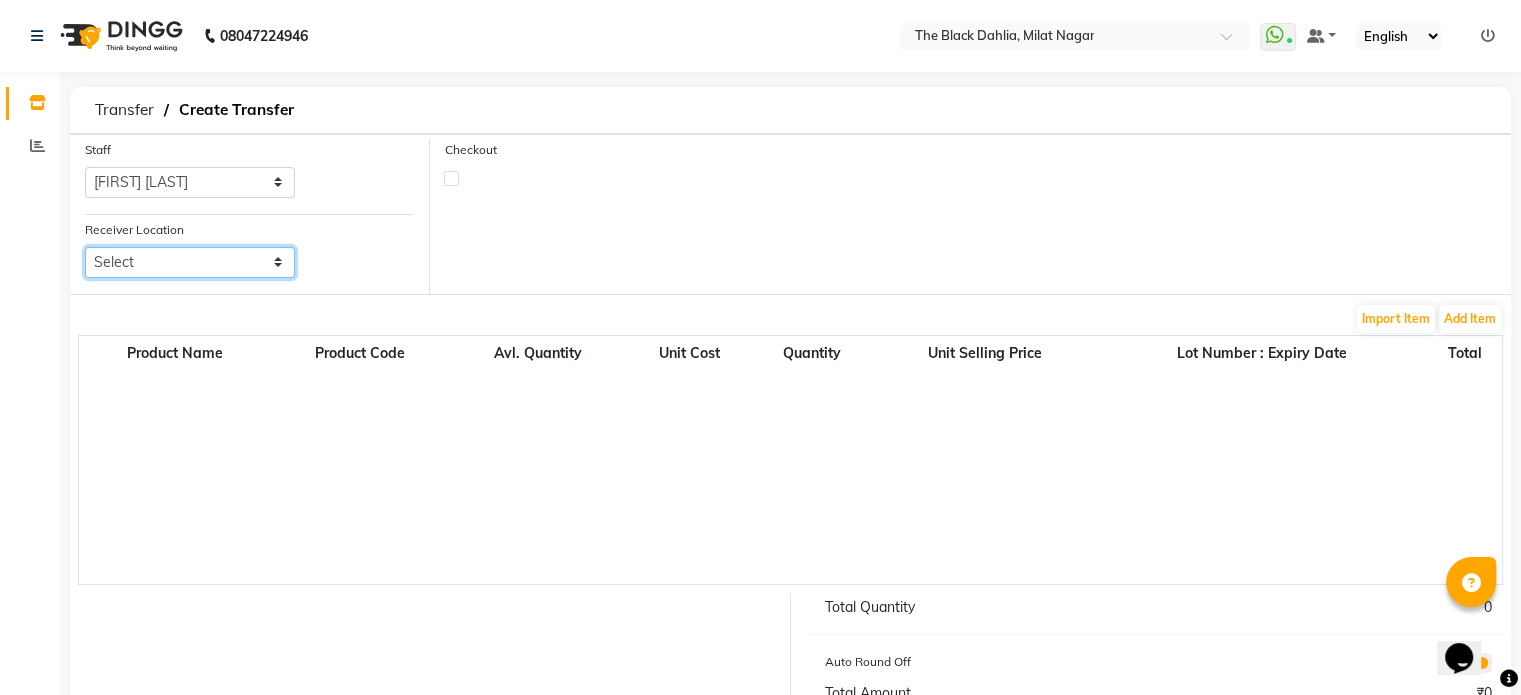 click on "Select The Black Dahlia, [NEIGHBORHOOD] [AREA]" at bounding box center [190, 262] 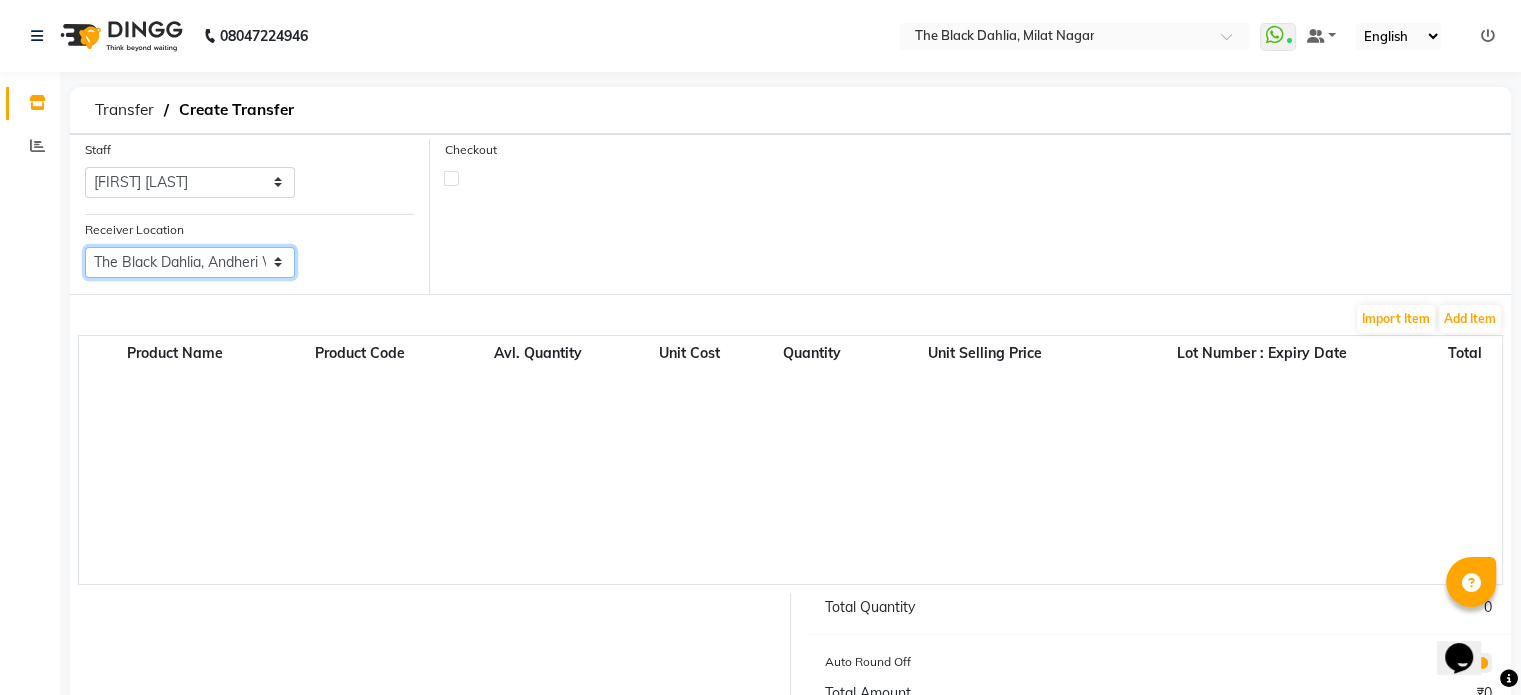 click on "Select The Black Dahlia, [NEIGHBORHOOD] [AREA]" at bounding box center [190, 262] 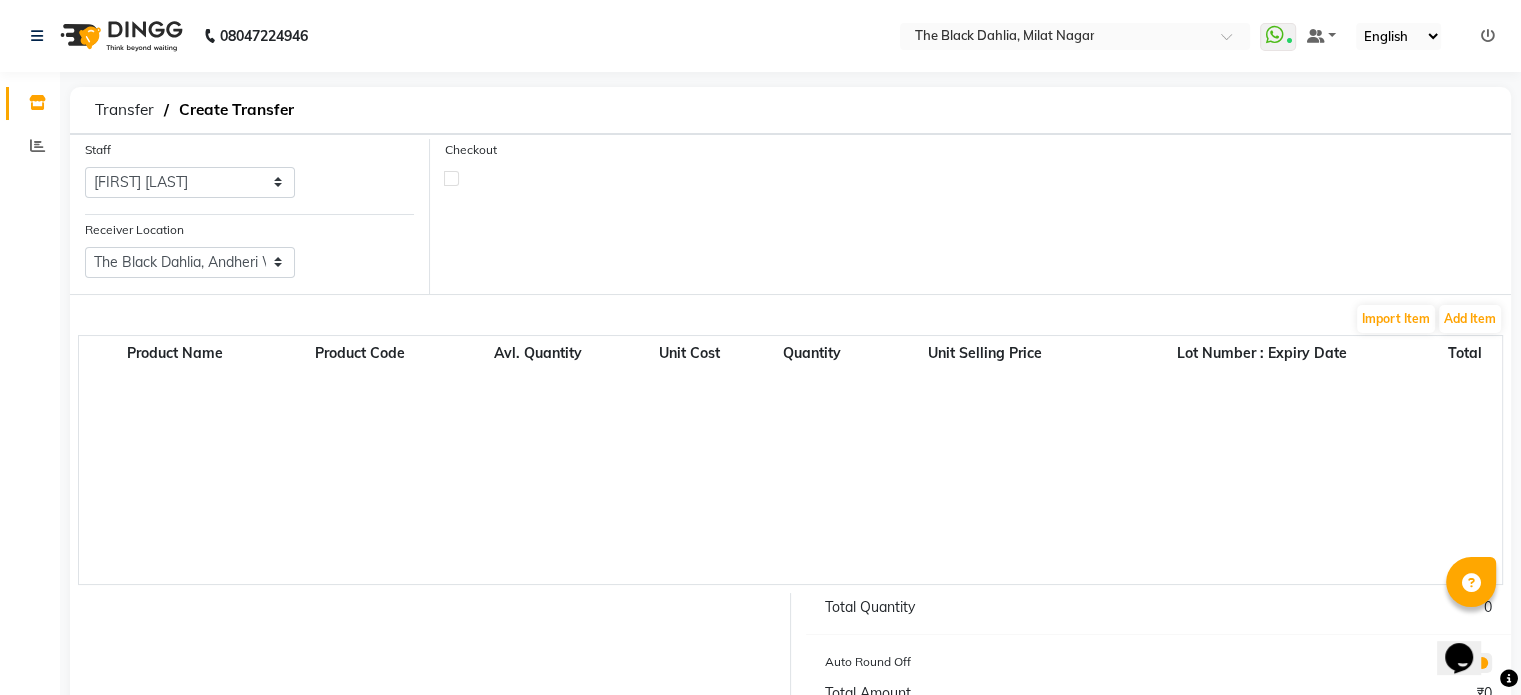 click on "Checkout" 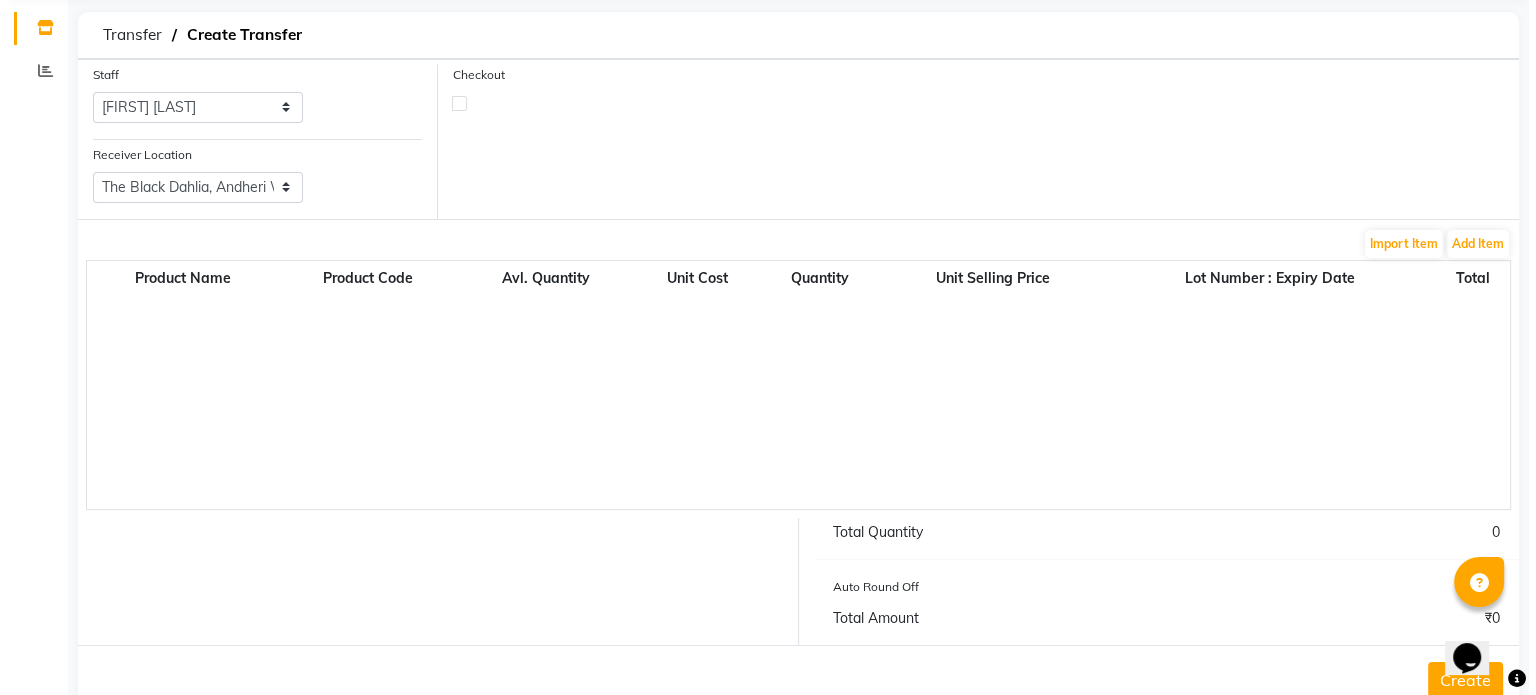 scroll, scrollTop: 130, scrollLeft: 0, axis: vertical 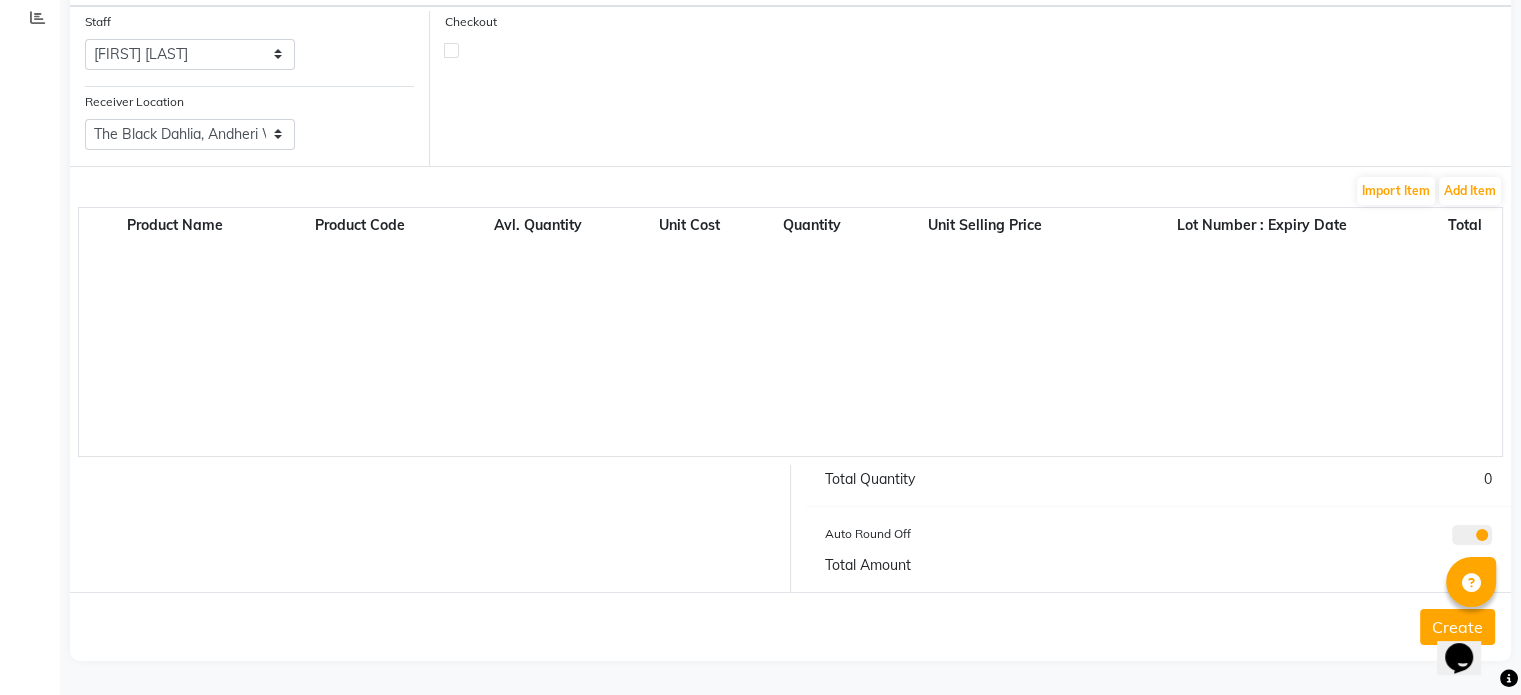 click on "Product Name Product Code Avl. Quantity Unit Cost Quantity Unit Selling Price Lot Number : Expiry Date Total" 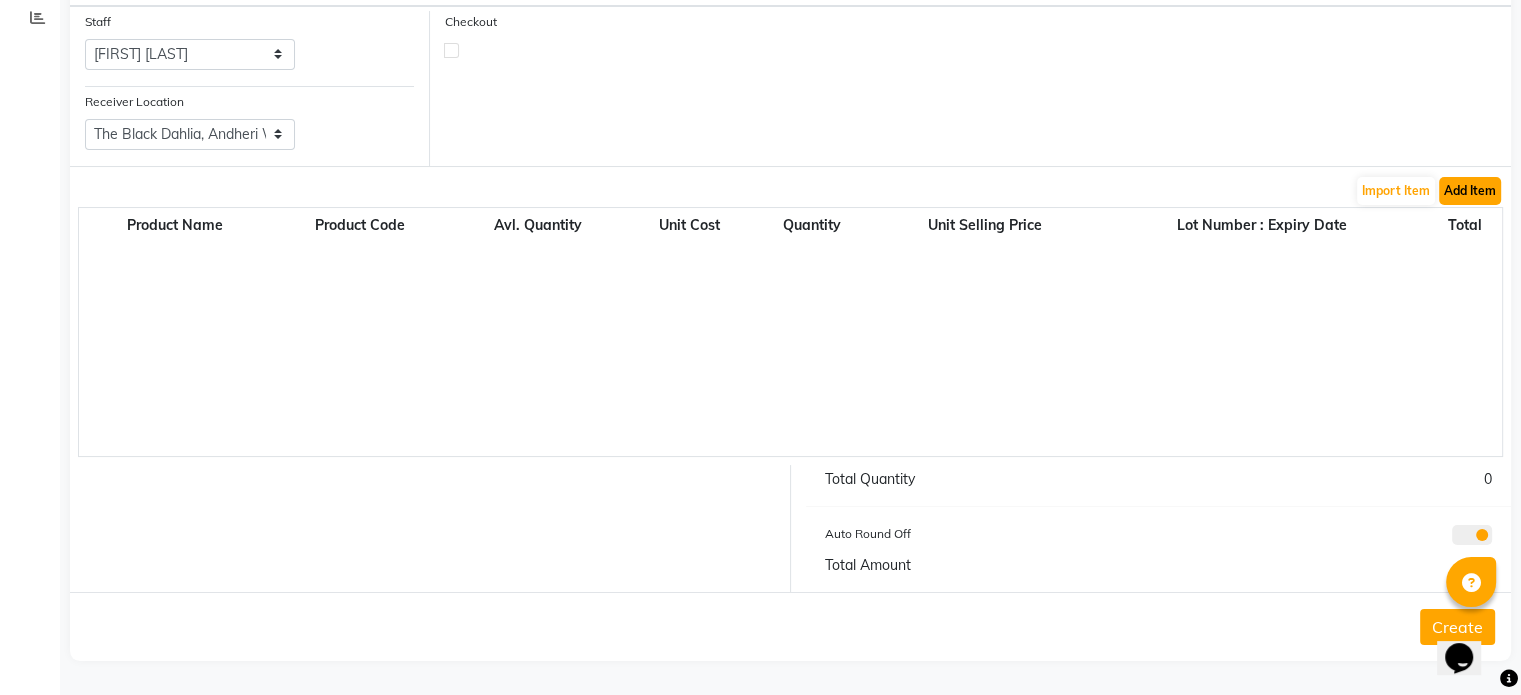 click on "Add Item" 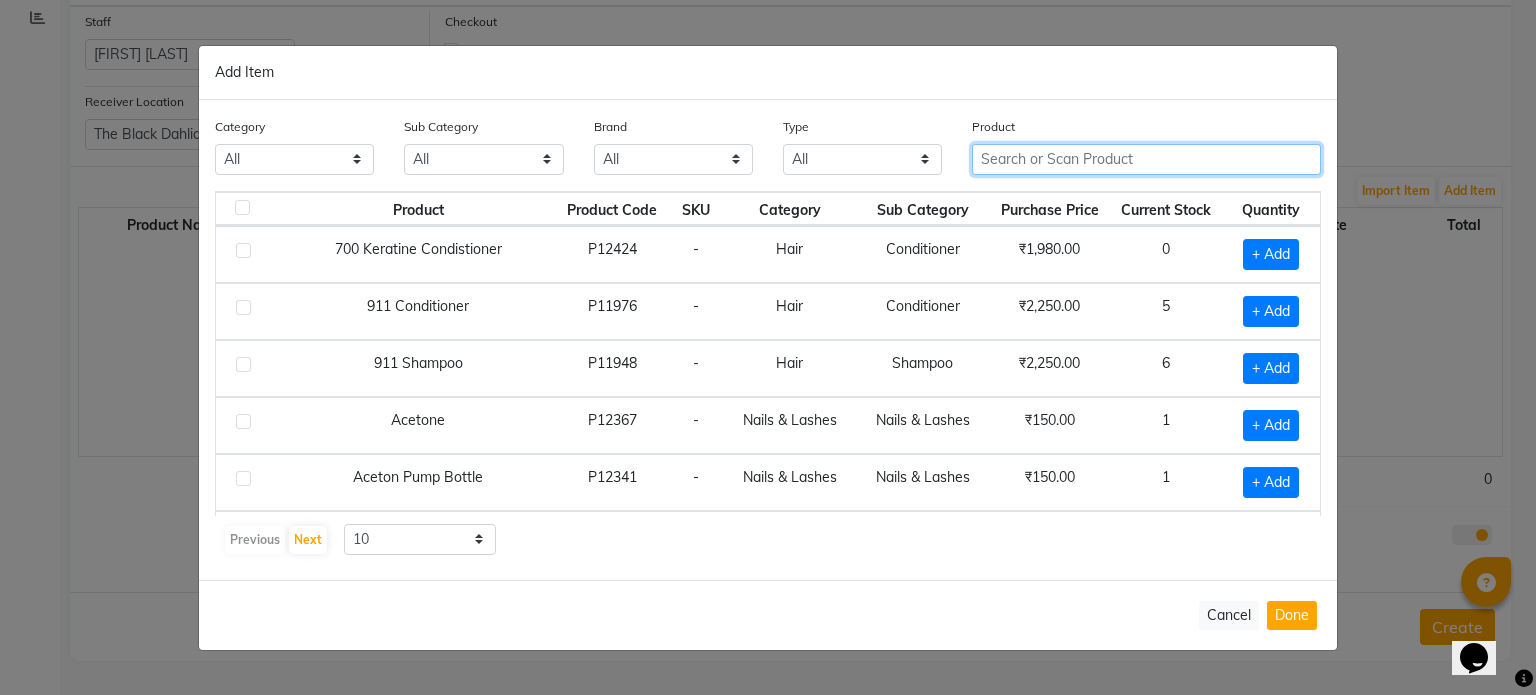 click 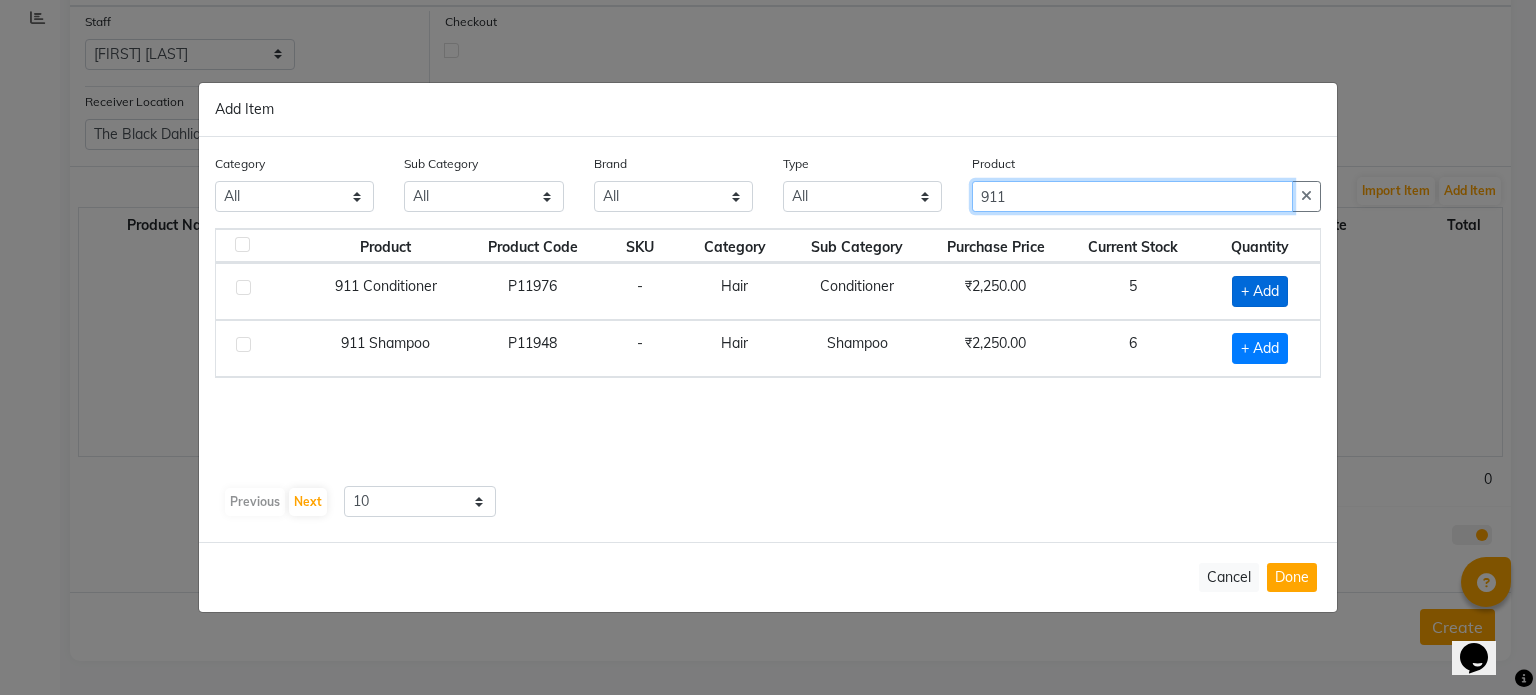 type on "911" 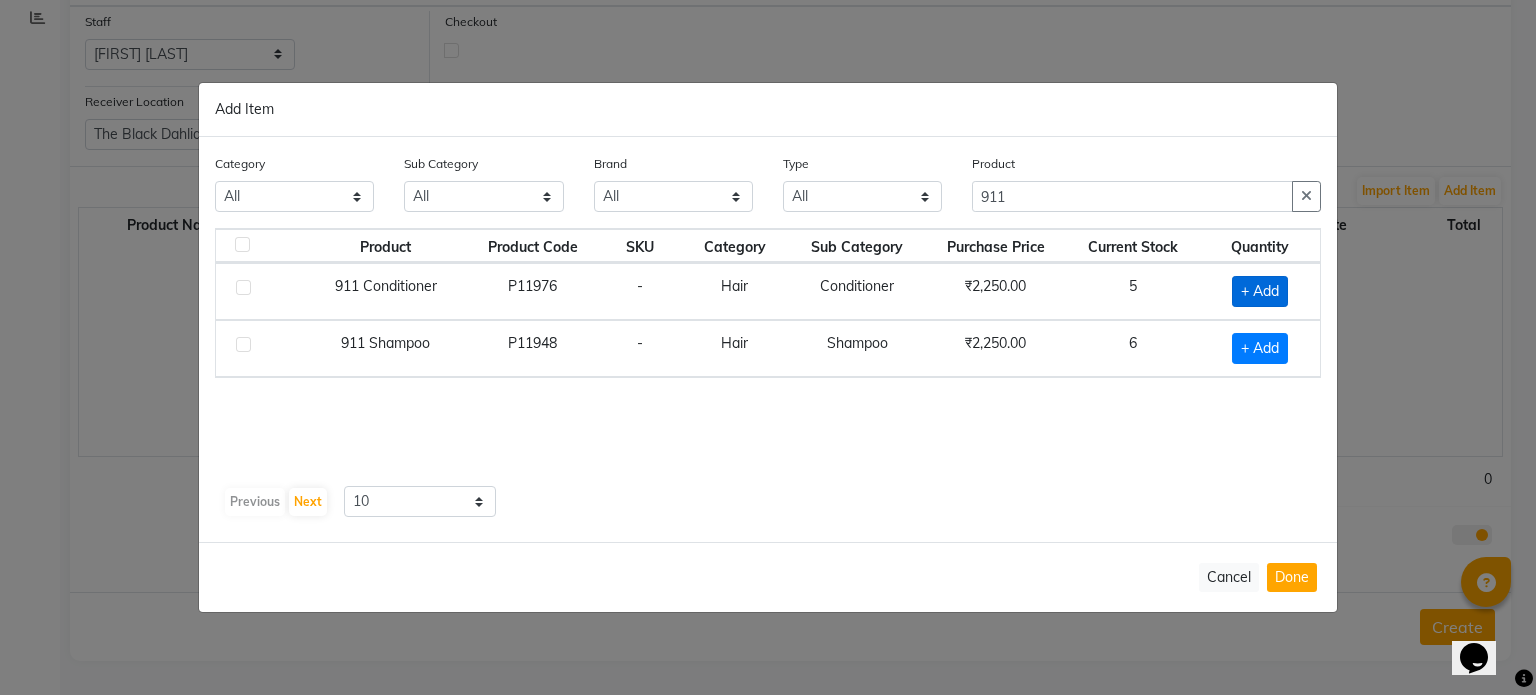 click on "+ Add" 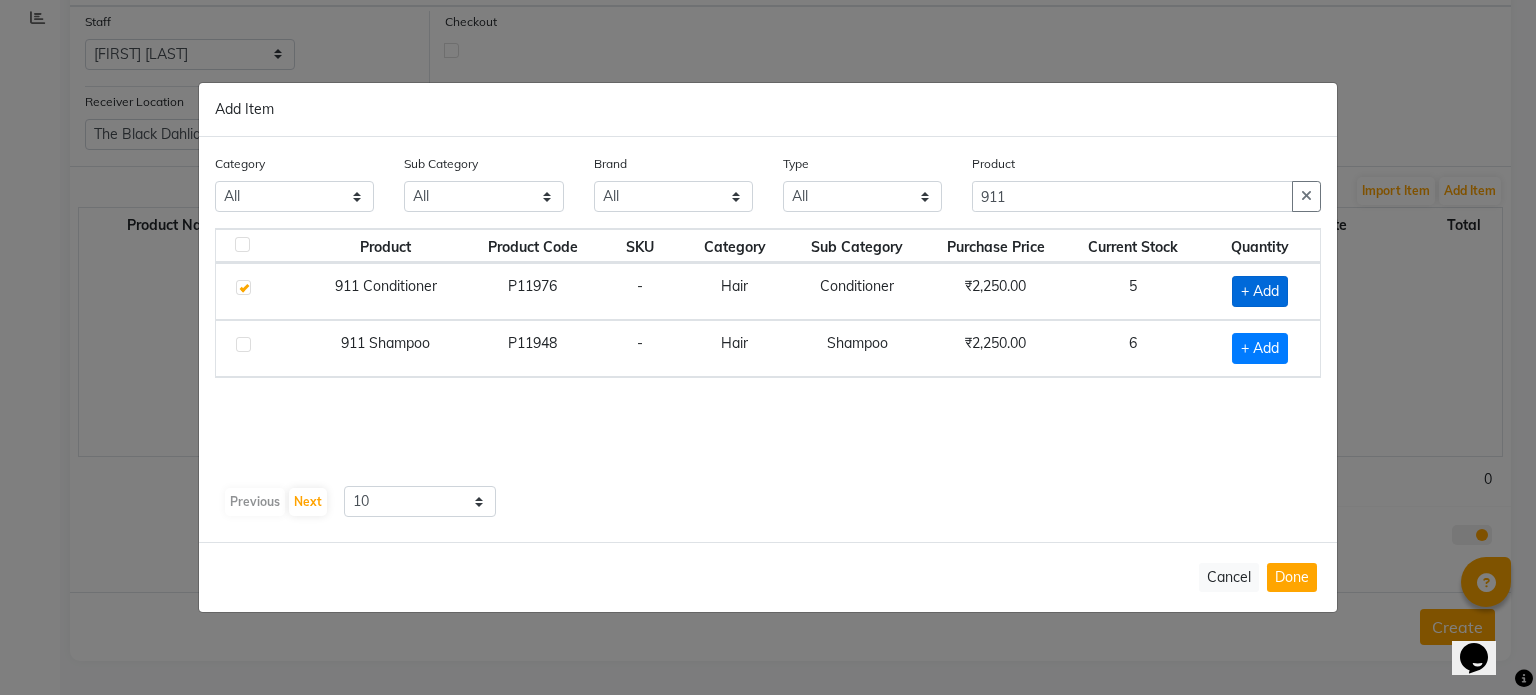checkbox on "true" 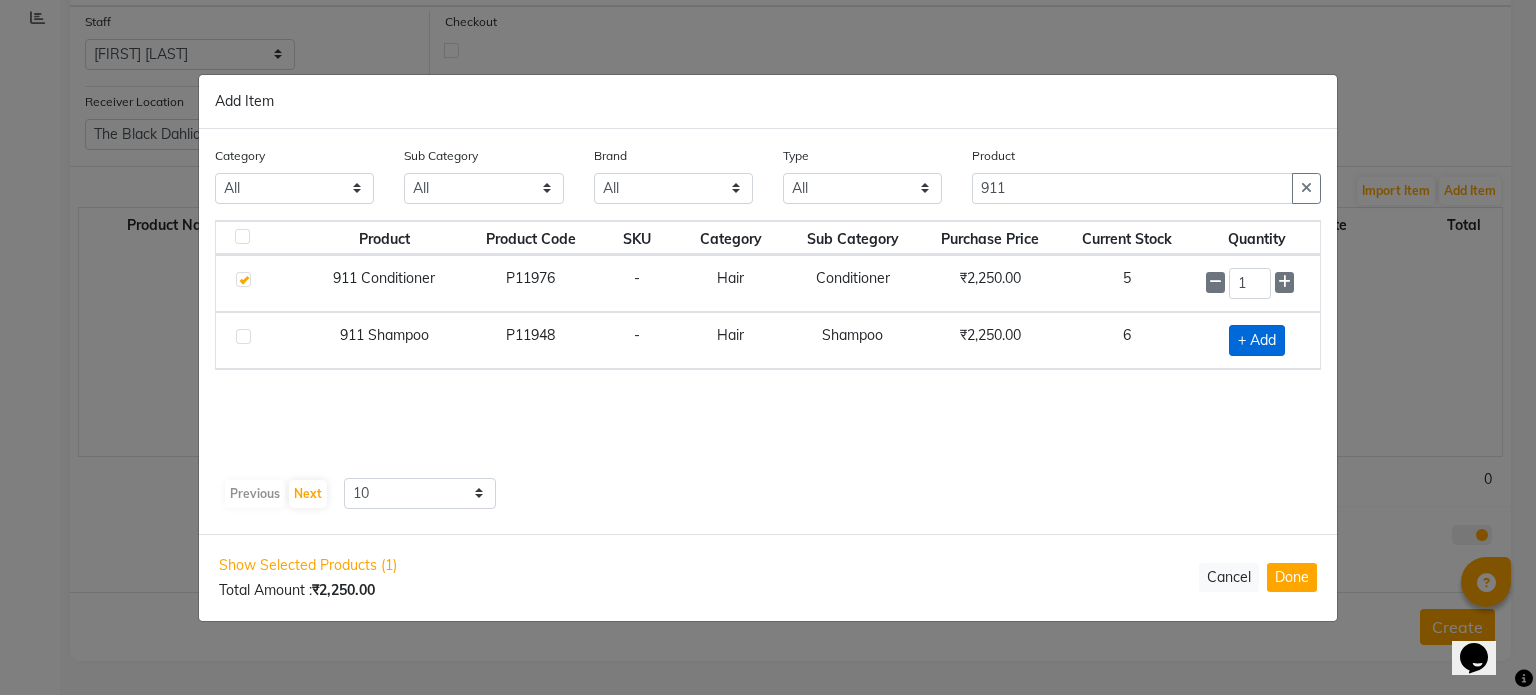 click on "+ Add" 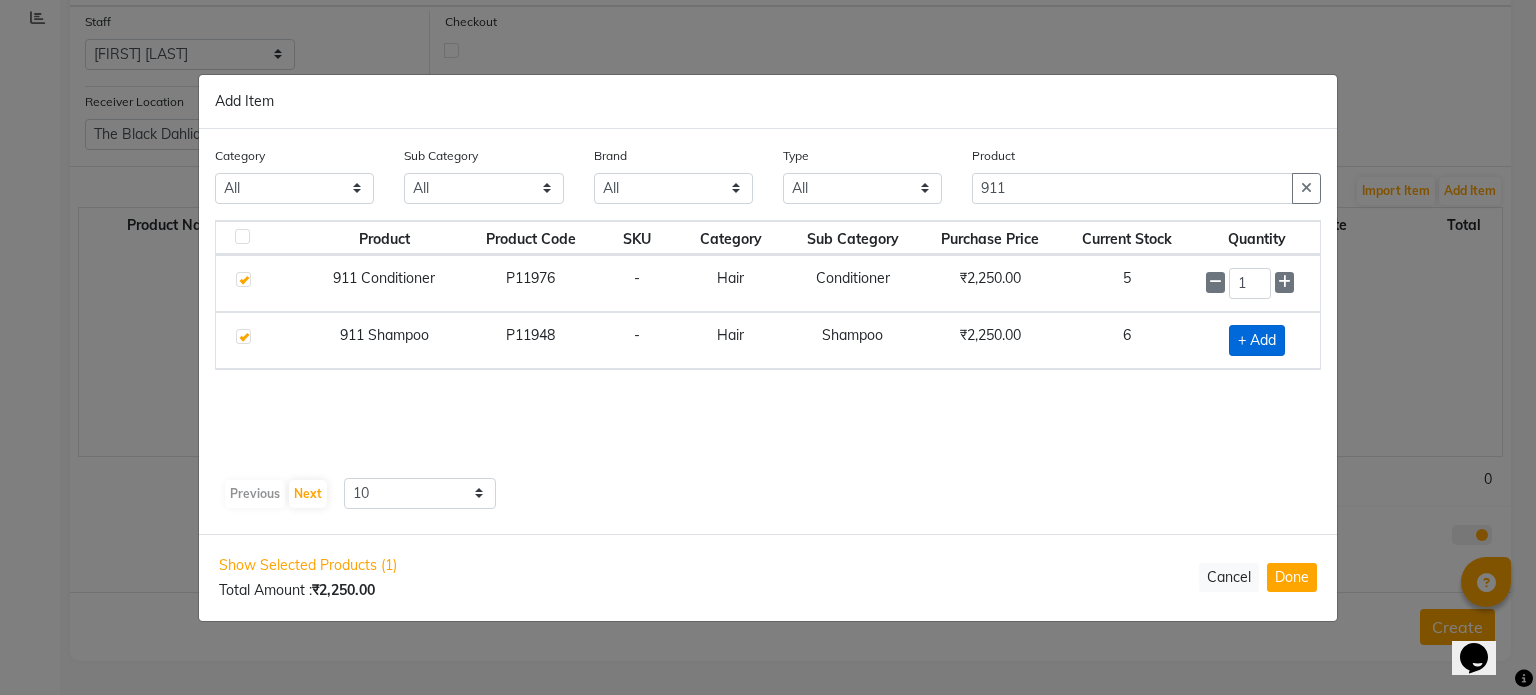 checkbox on "true" 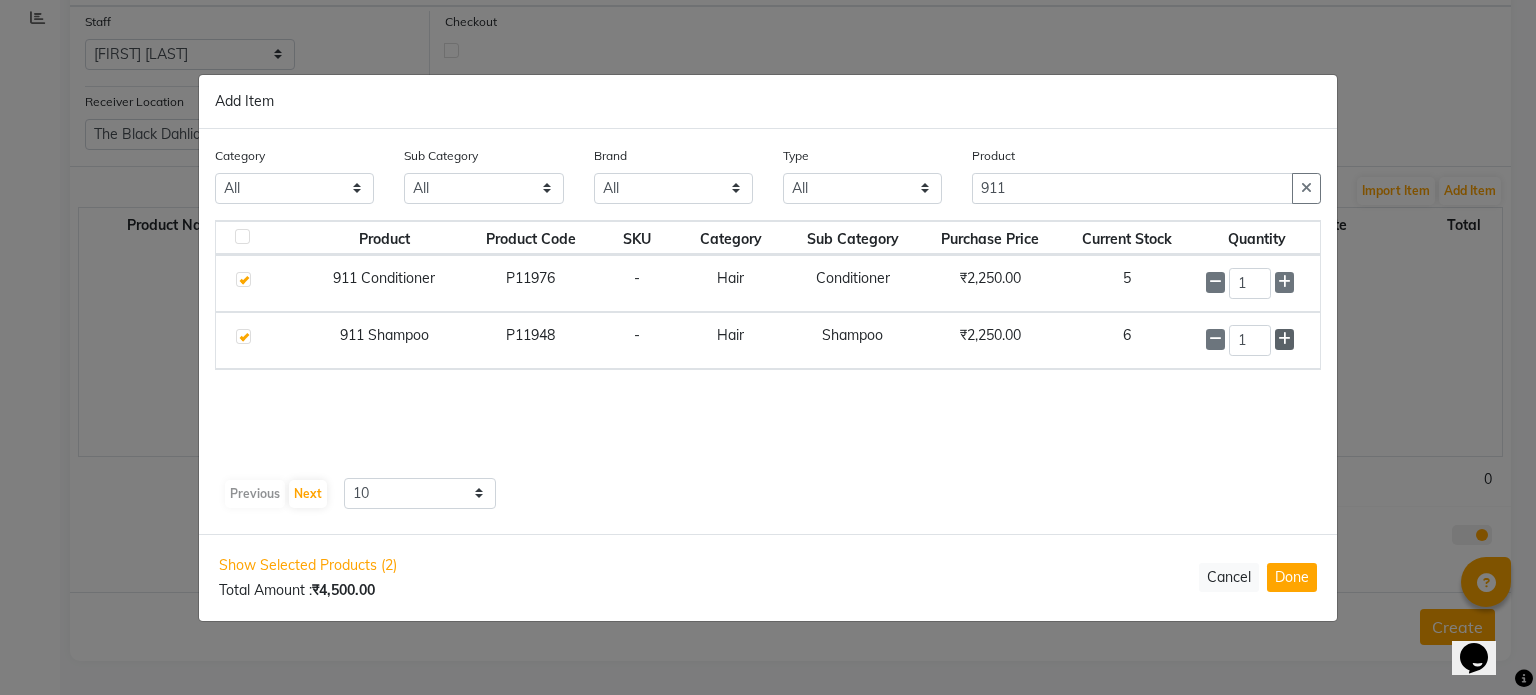 click 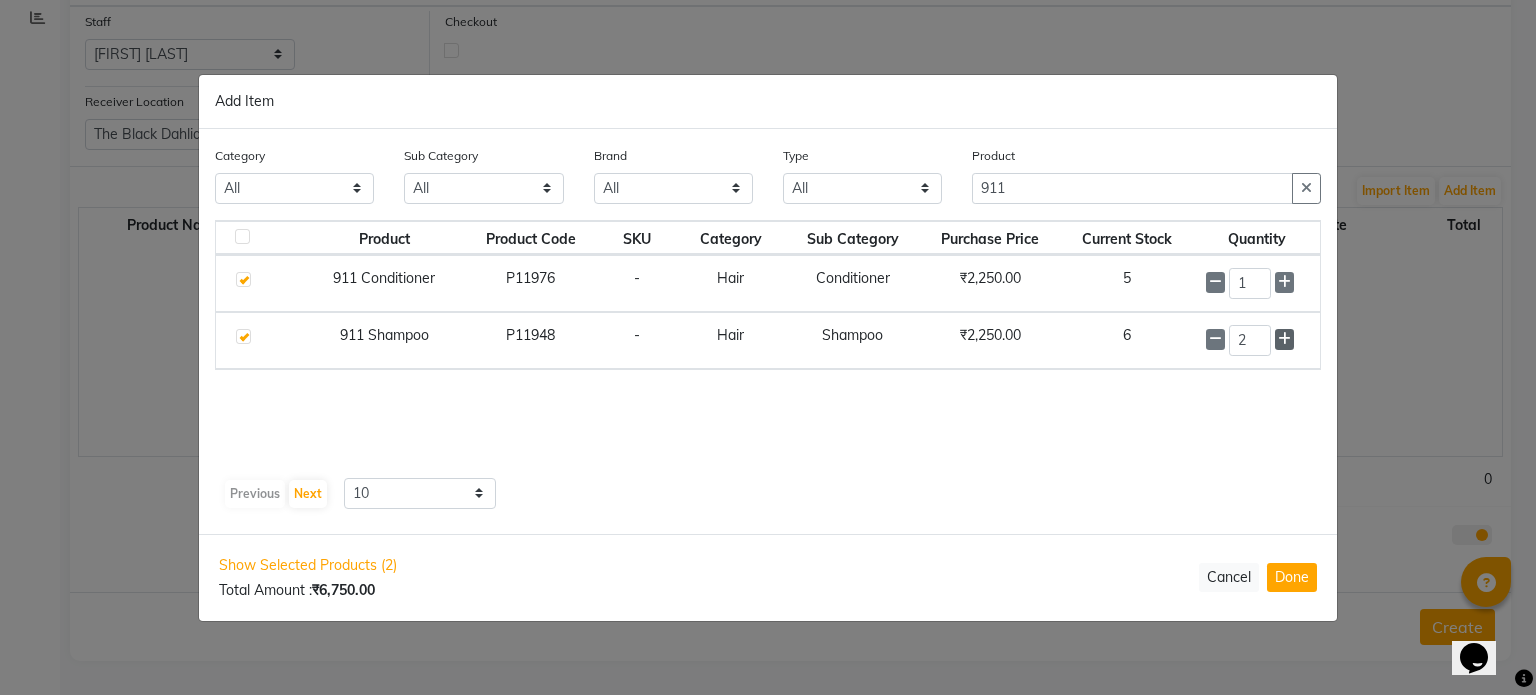 click 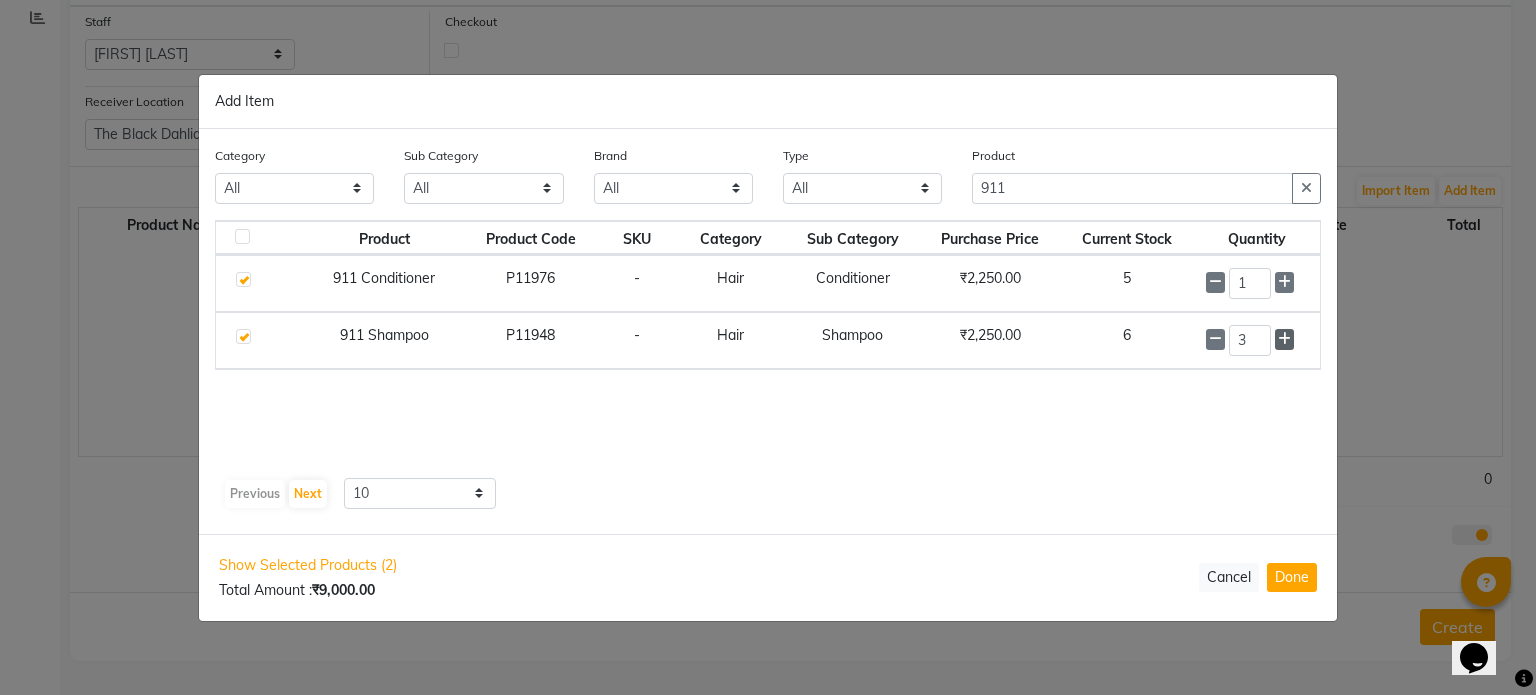 click 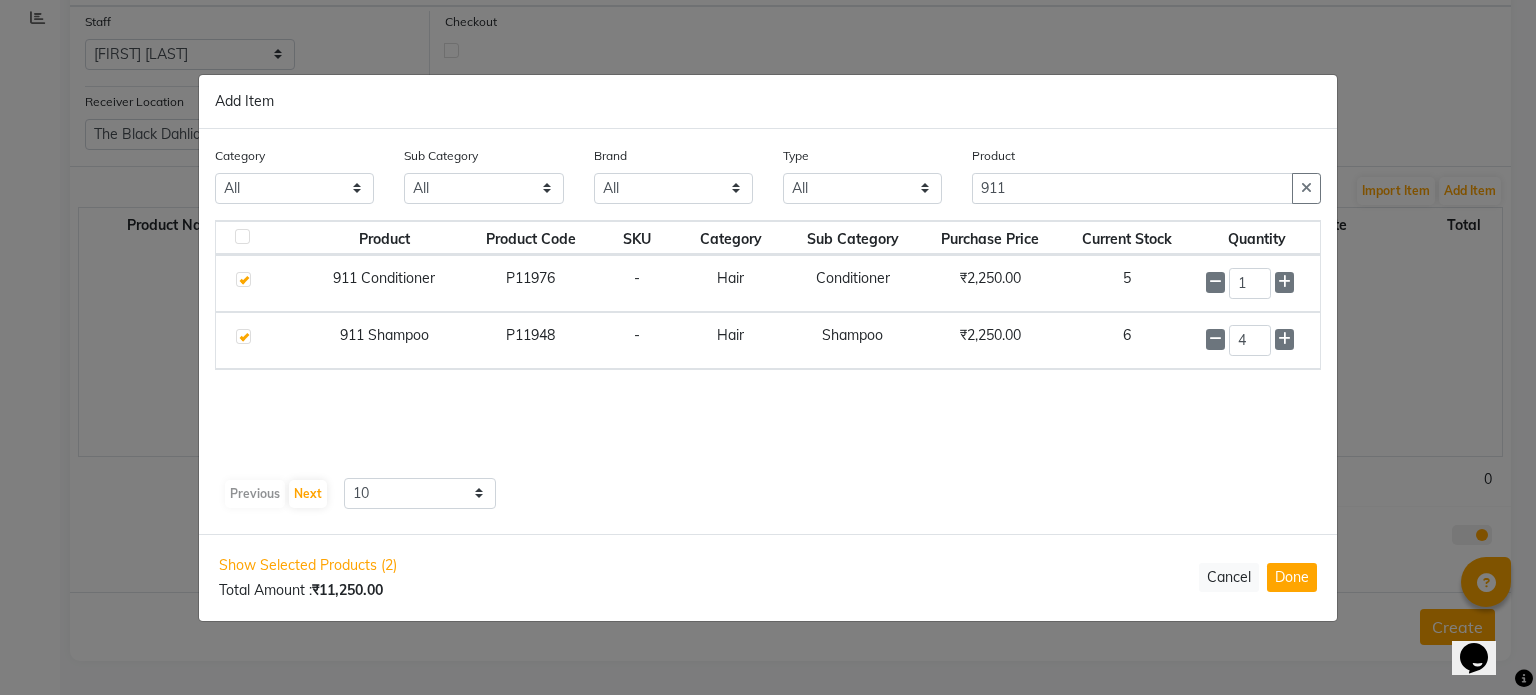 click on "Product Product Code SKU Category Sub Category Purchase Price Current Stock Quantity  911 Conditioner   P11976   -   Hair   Conditioner   ₹2,250.00   5  1  911  Shampoo   P11948   -   Hair   Shampoo   ₹2,250.00   6  4" 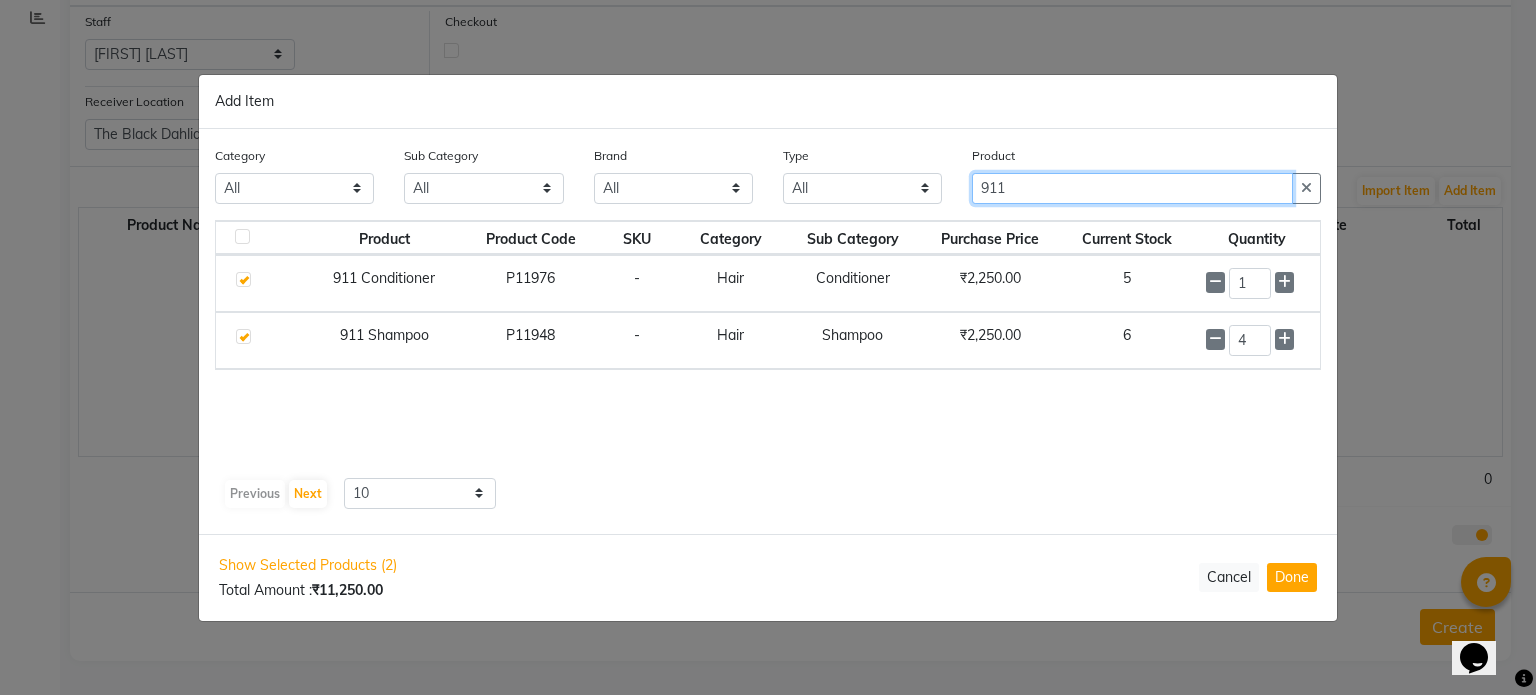 click on "911" 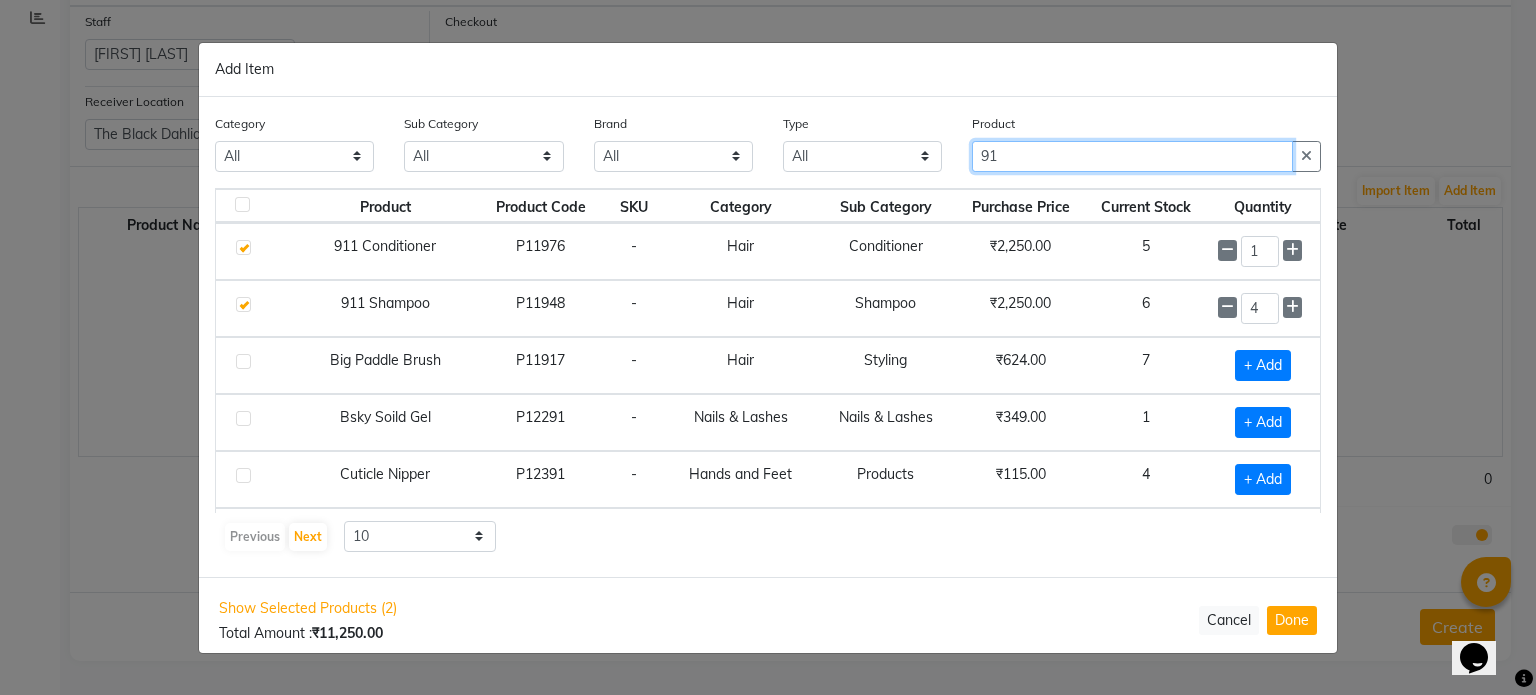 type on "9" 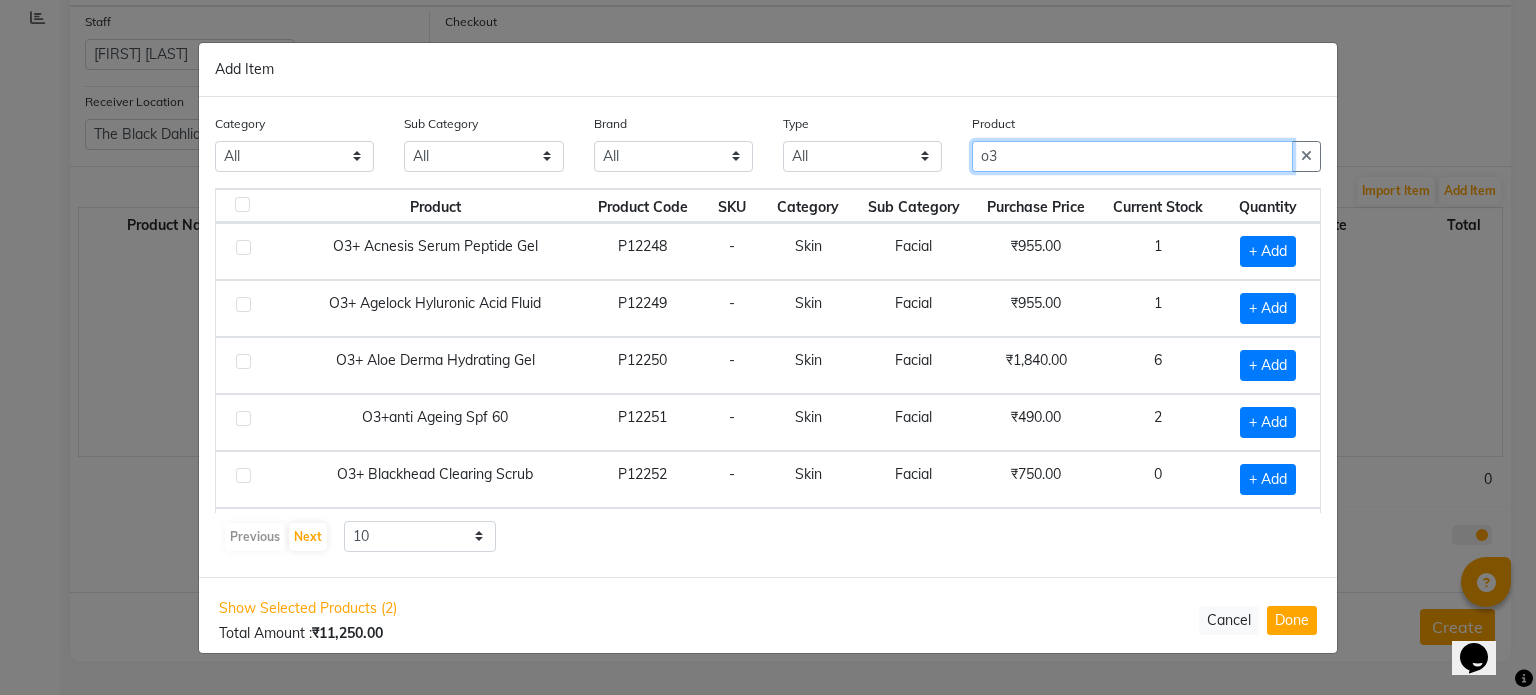 type on "o" 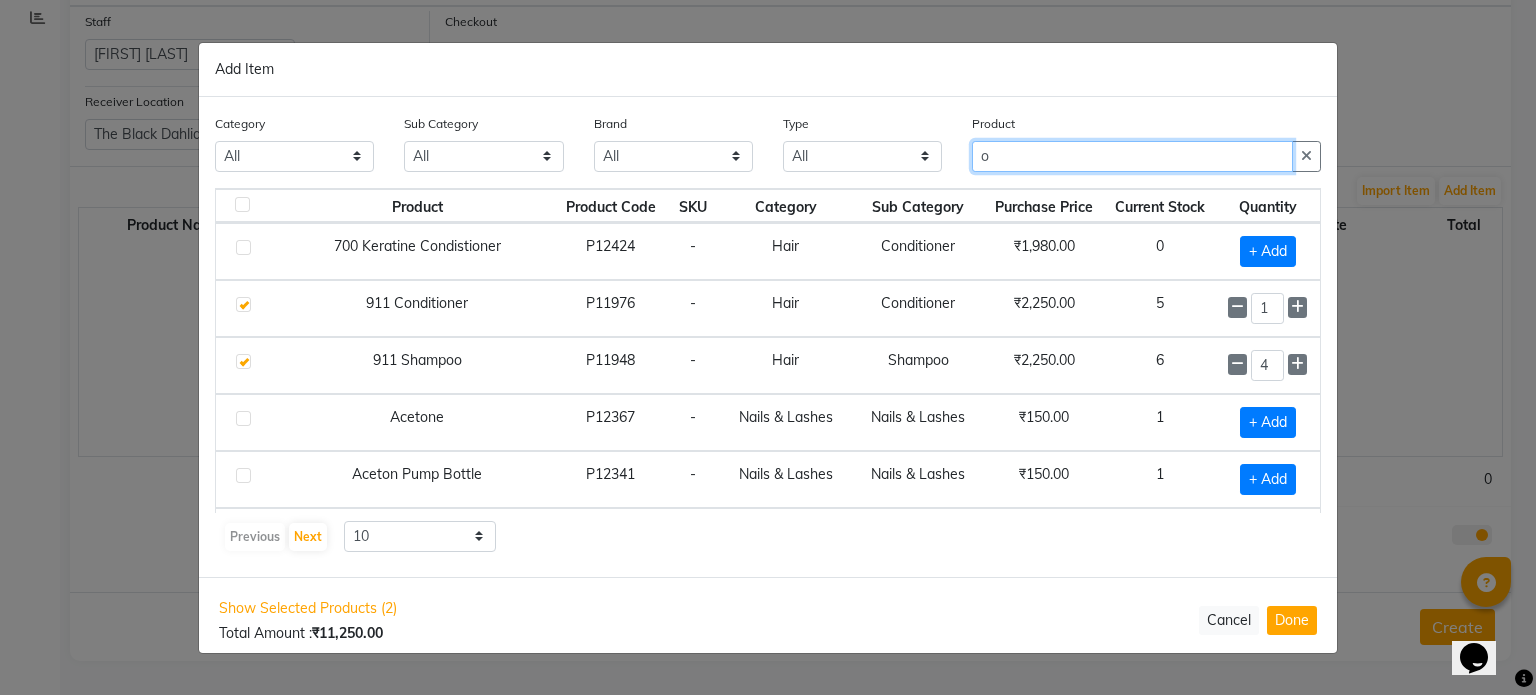 type on "o3" 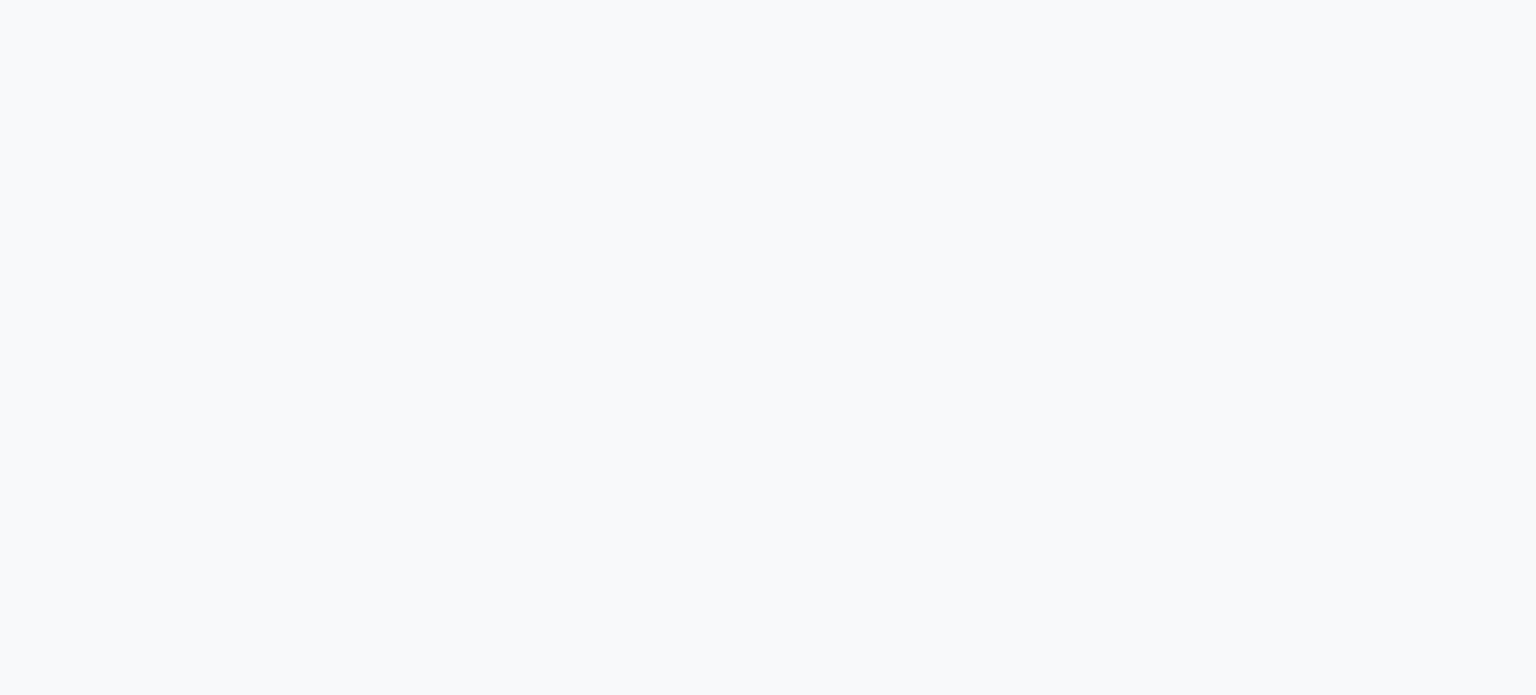 scroll, scrollTop: 0, scrollLeft: 0, axis: both 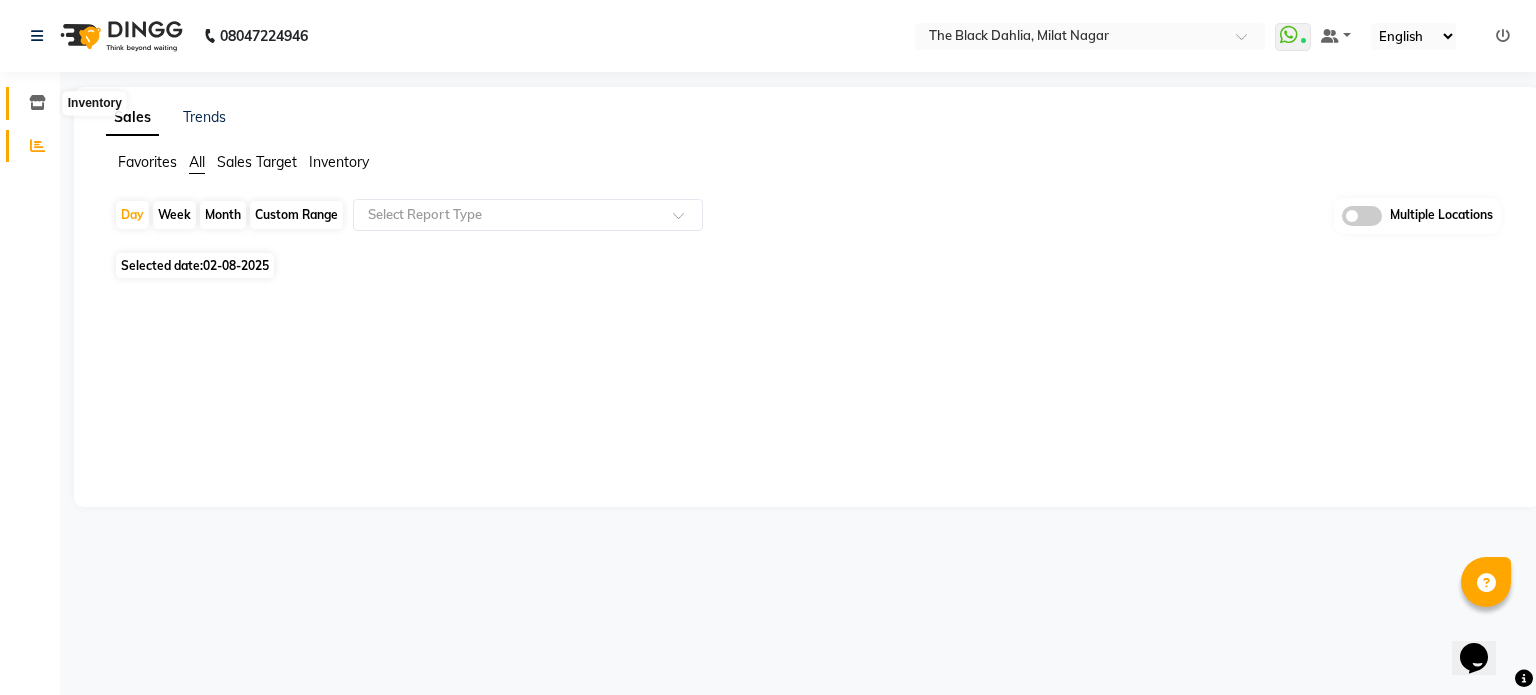 click 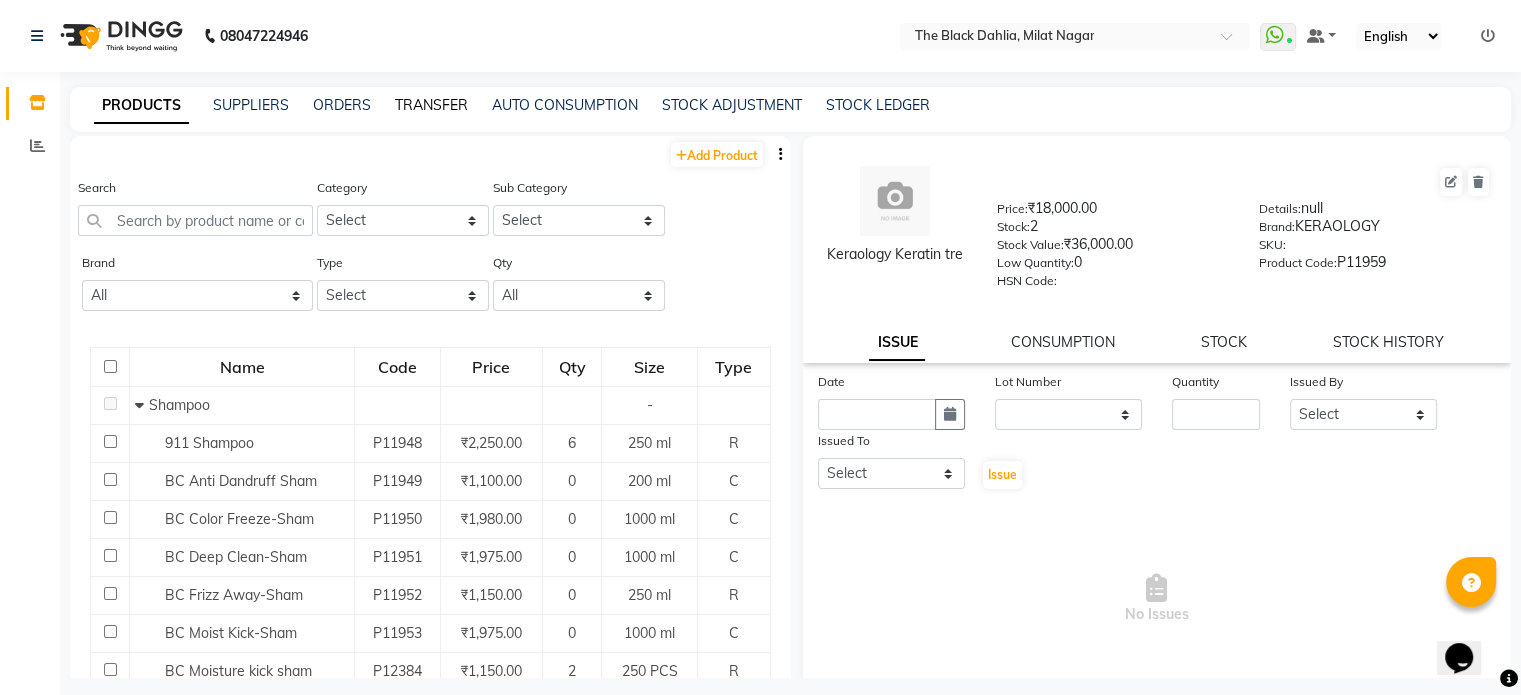 click on "TRANSFER" 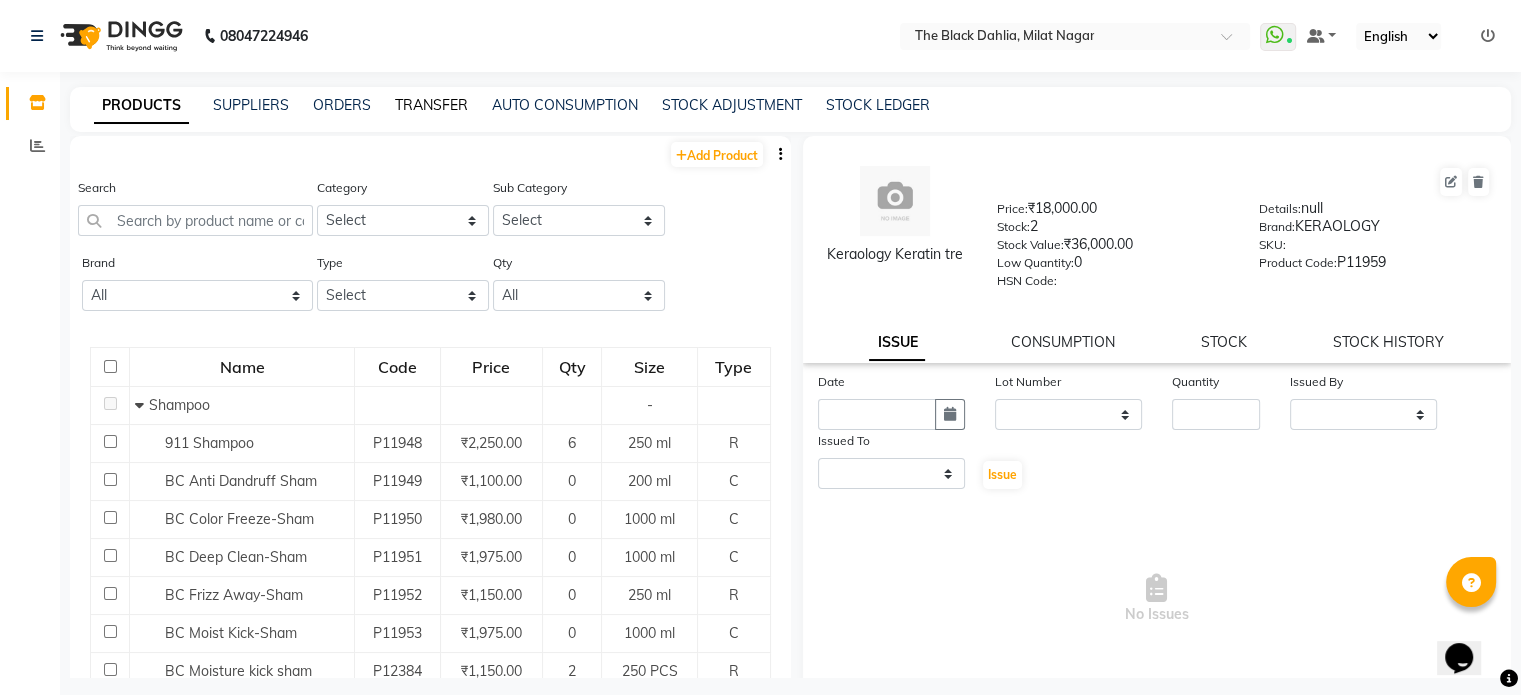 select on "sender" 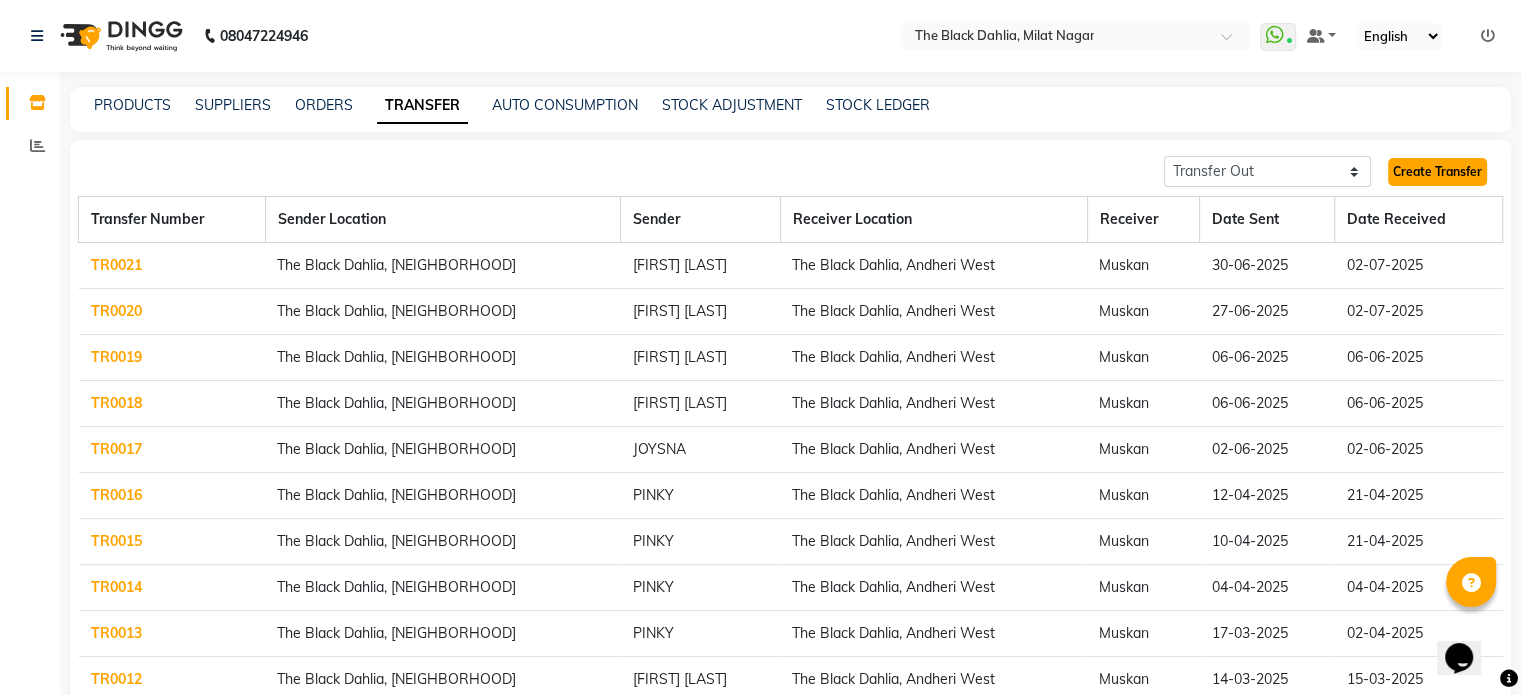 click on "Create Transfer" 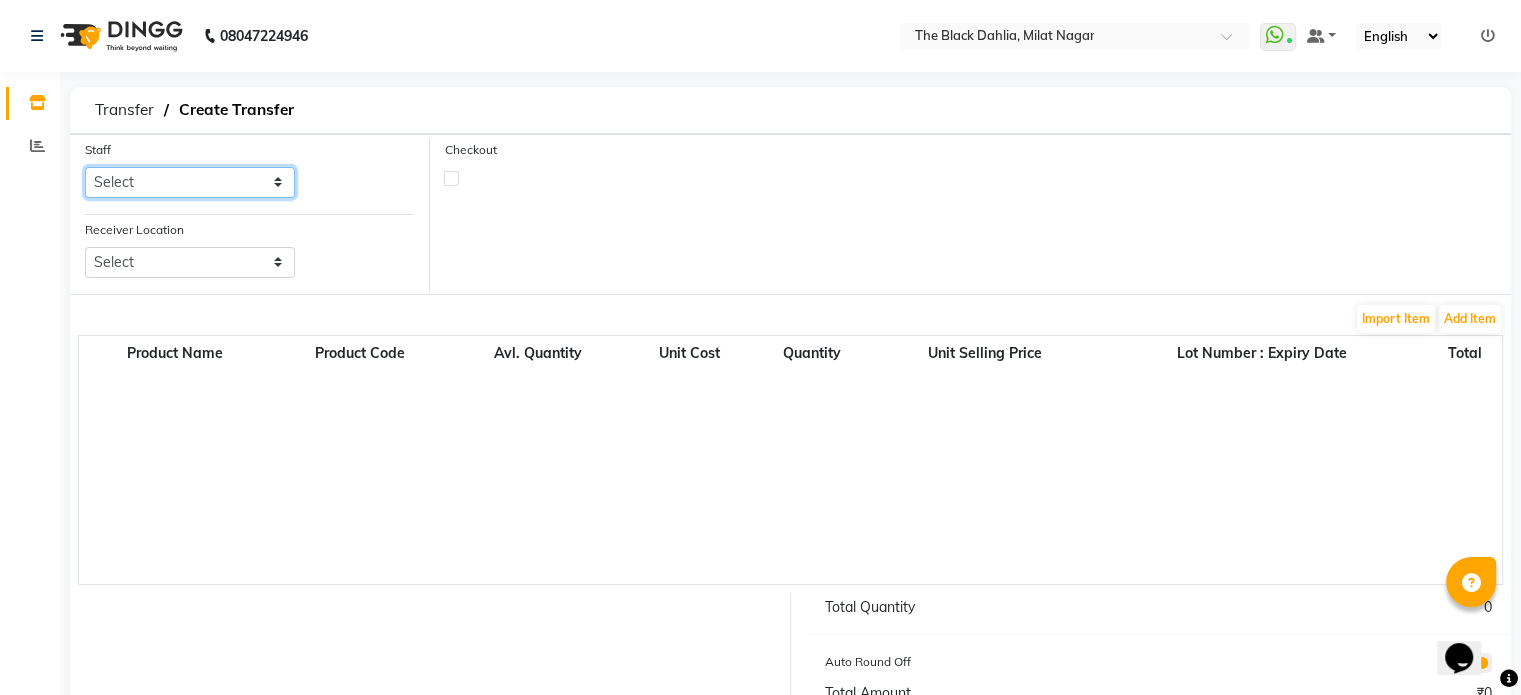 click on "Select [FIRST] [LAST] Dr [FIRST] Dr,[FIRST] [LAST] [FIRST] [FIRST] [FIRST] [FIRST] [FIRST] [FIRST] [FIRST] [FIRST] [FIRST] [FIRST] [NEIGHBORHOOD] [FIRST] [FIRST] [FIRST] [FIRST] [FIRST] [FIRST] [FIRST] [FIRST] [FIRST] [FIRST] [FIRST] [FIRST] [FIRST] [FIRST] [FIRST] [FIRST] [FIRST] [FIRST] [FIRST]" at bounding box center (190, 182) 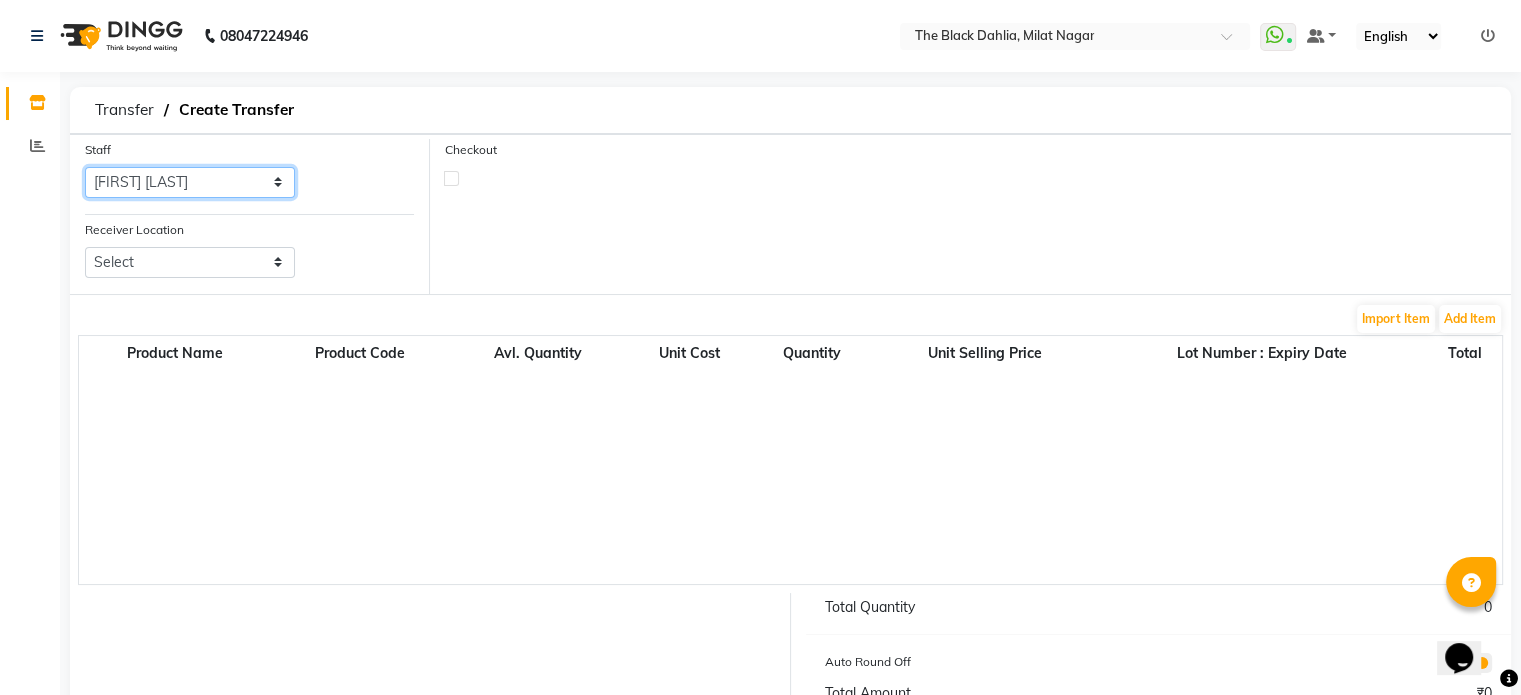 click on "Select [FIRST] [LAST] Dr [FIRST] Dr,[FIRST] [LAST] [FIRST] [FIRST] [FIRST] [FIRST] [FIRST] [FIRST] [FIRST] [FIRST] [FIRST] [FIRST] [NEIGHBORHOOD] [FIRST] [FIRST] [FIRST] [FIRST] [FIRST] [FIRST] [FIRST] [FIRST] [FIRST] [FIRST] [FIRST] [FIRST] [FIRST] [FIRST] [FIRST] [FIRST] [FIRST] [FIRST] [FIRST]" at bounding box center [190, 182] 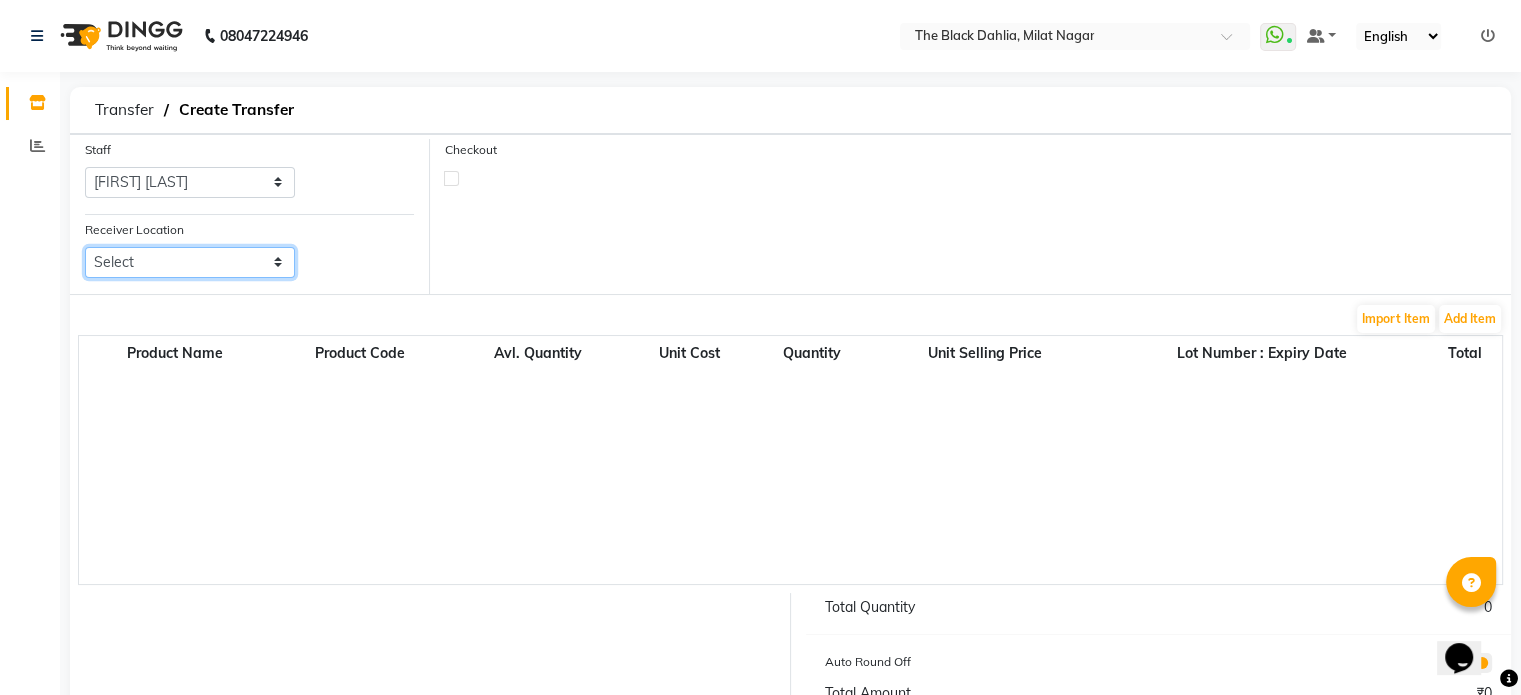 click on "Select The Black Dahlia, [AREA]" at bounding box center (190, 262) 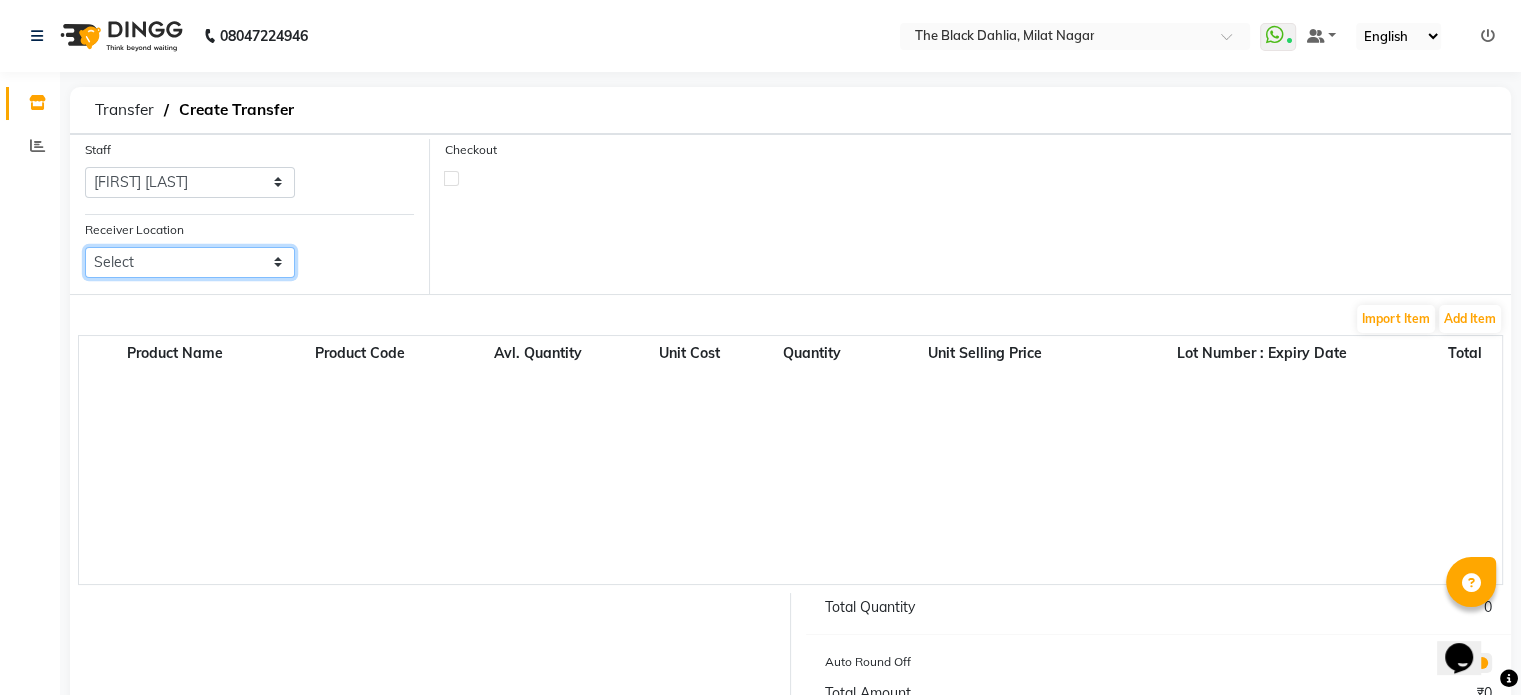 select on "2215" 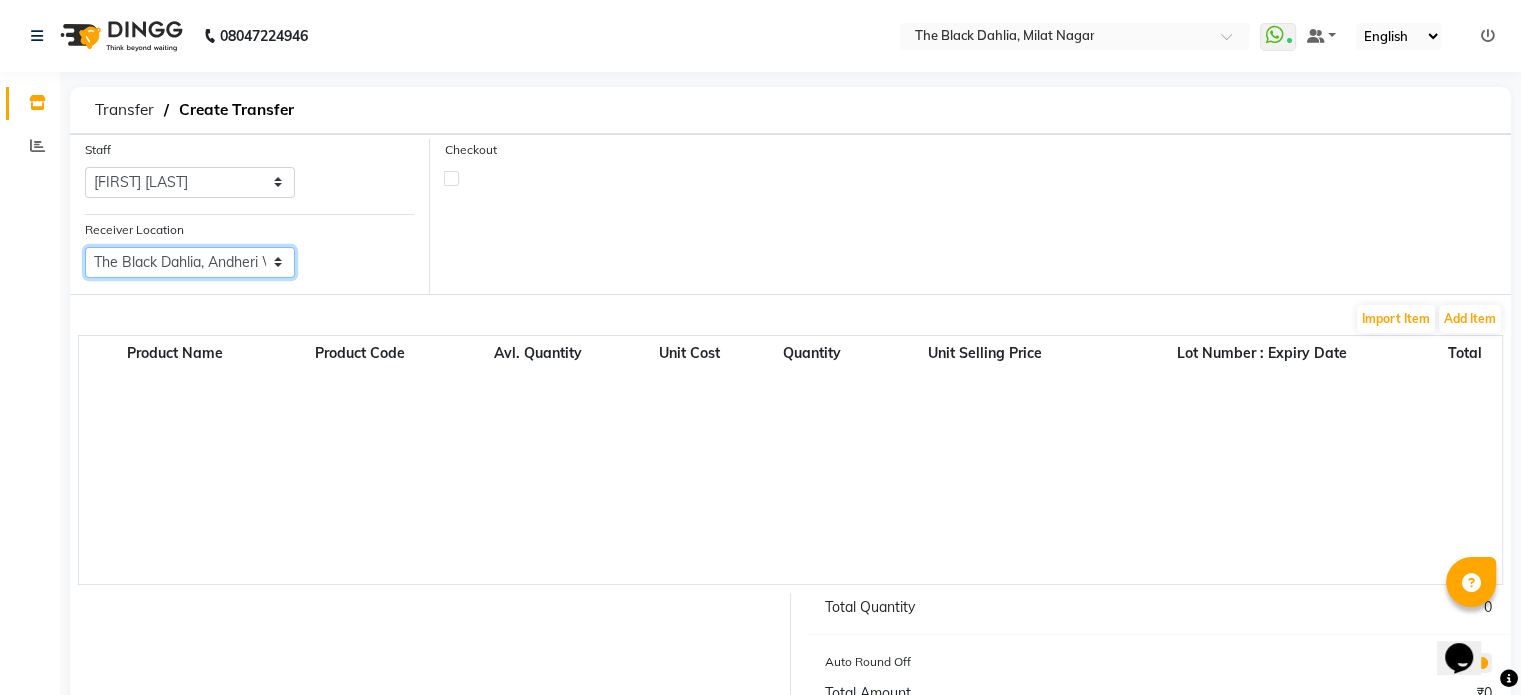 click on "Select The Black Dahlia, [AREA]" at bounding box center [190, 262] 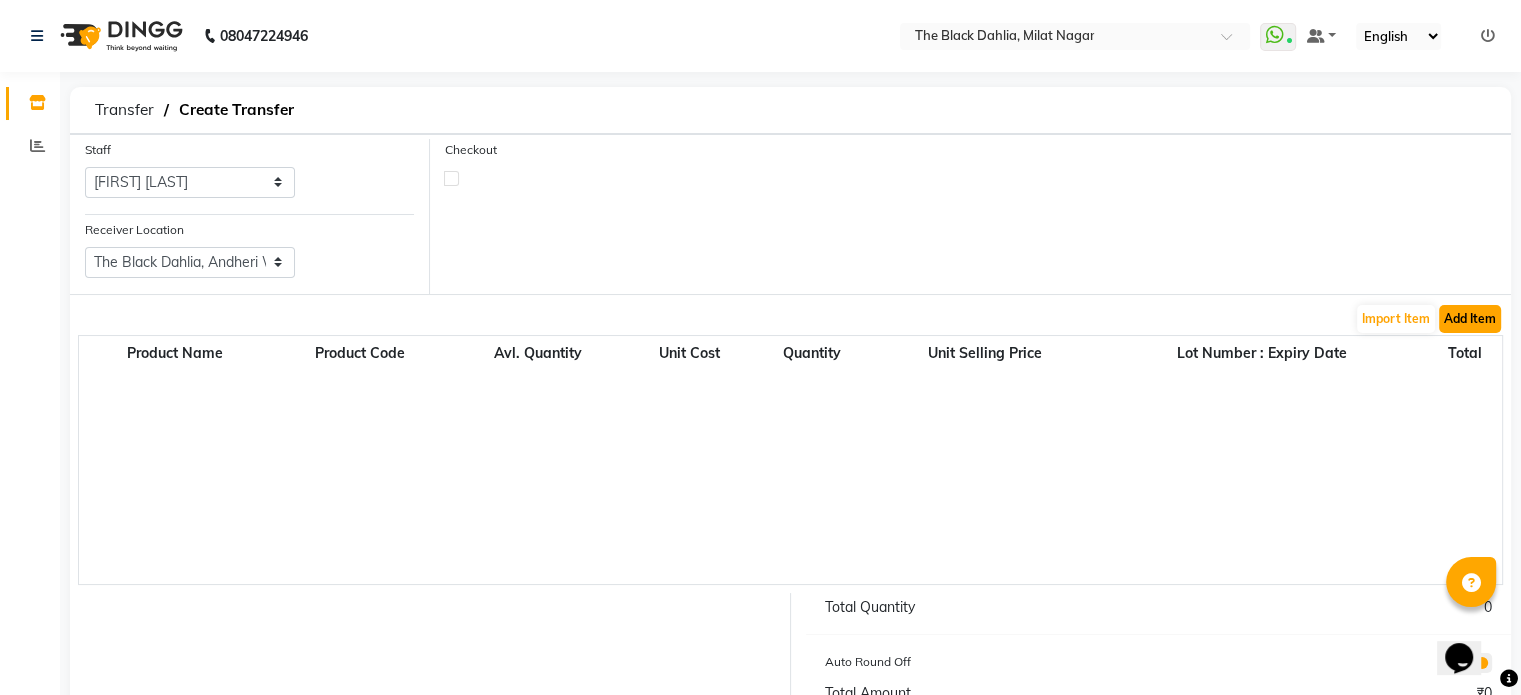 click on "Add Item" 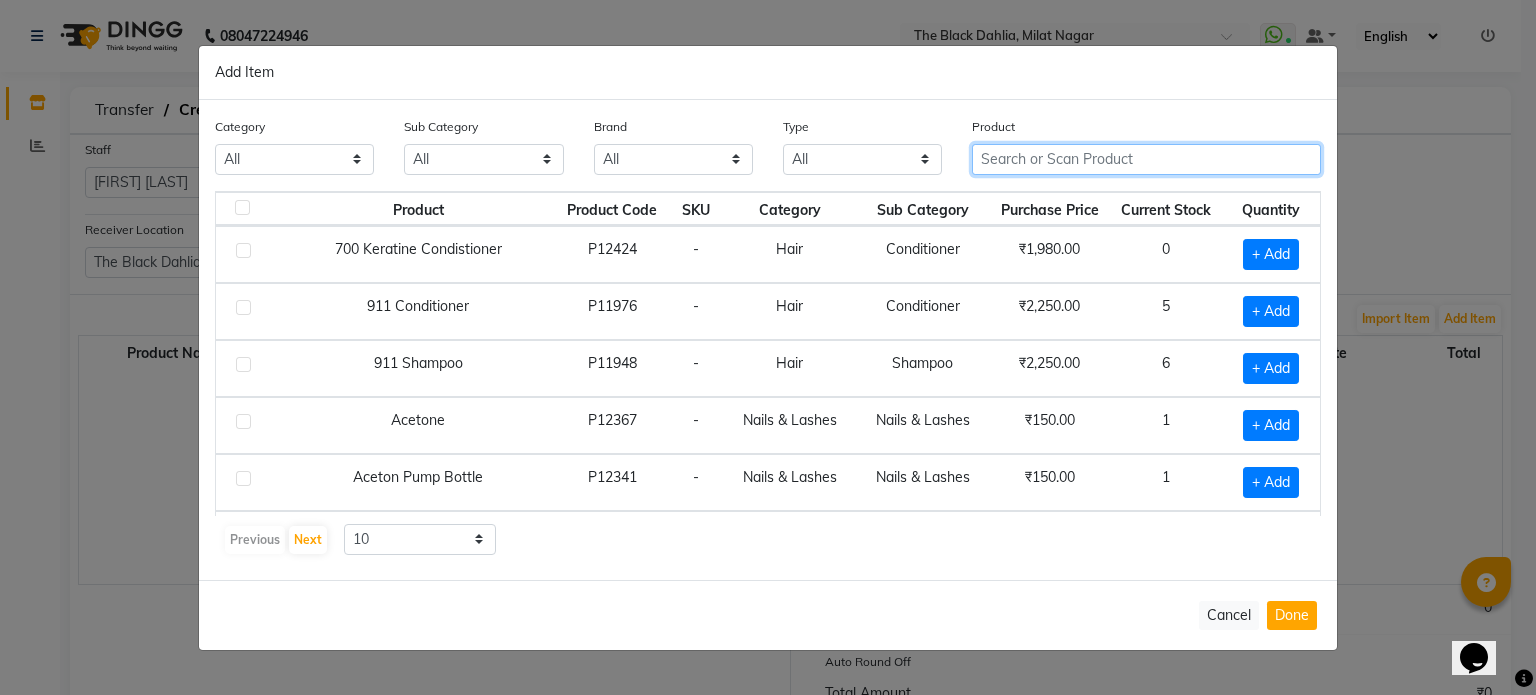 click 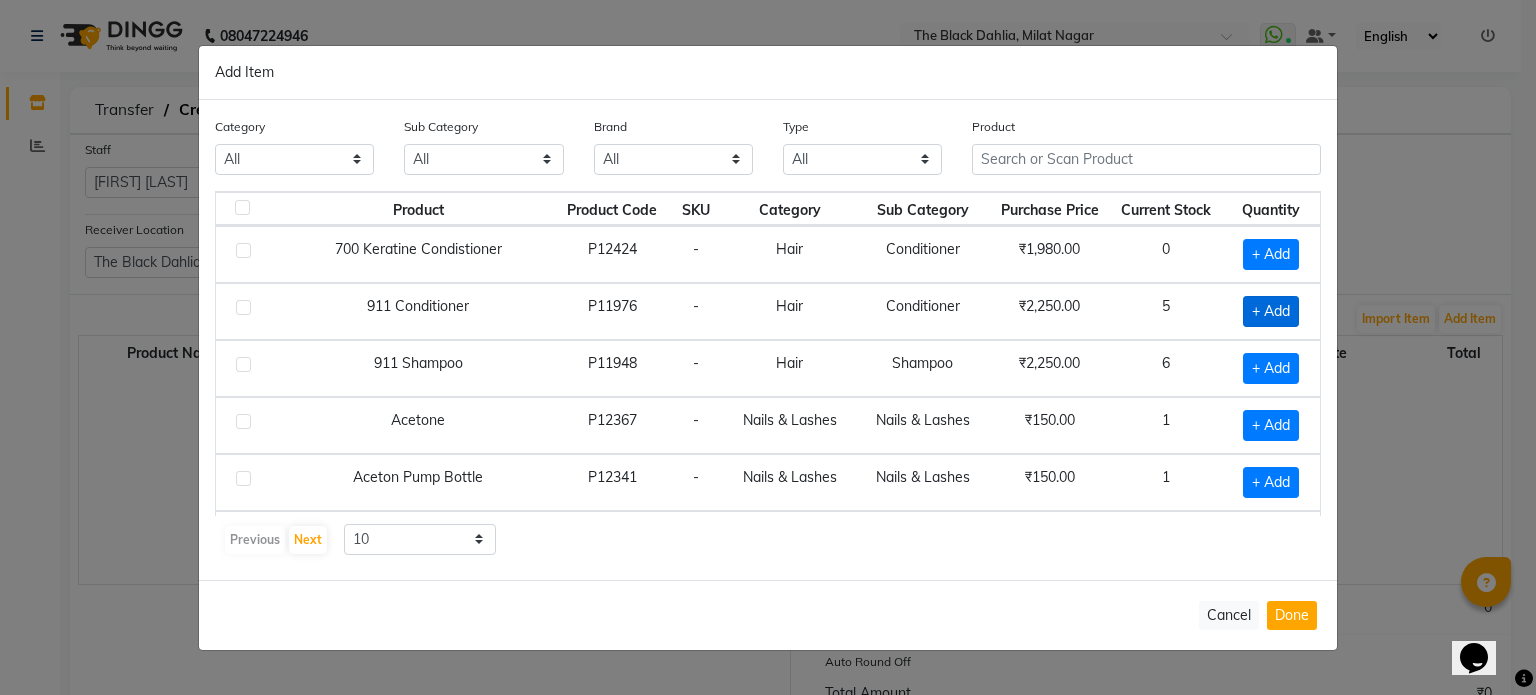 click on "+ Add" 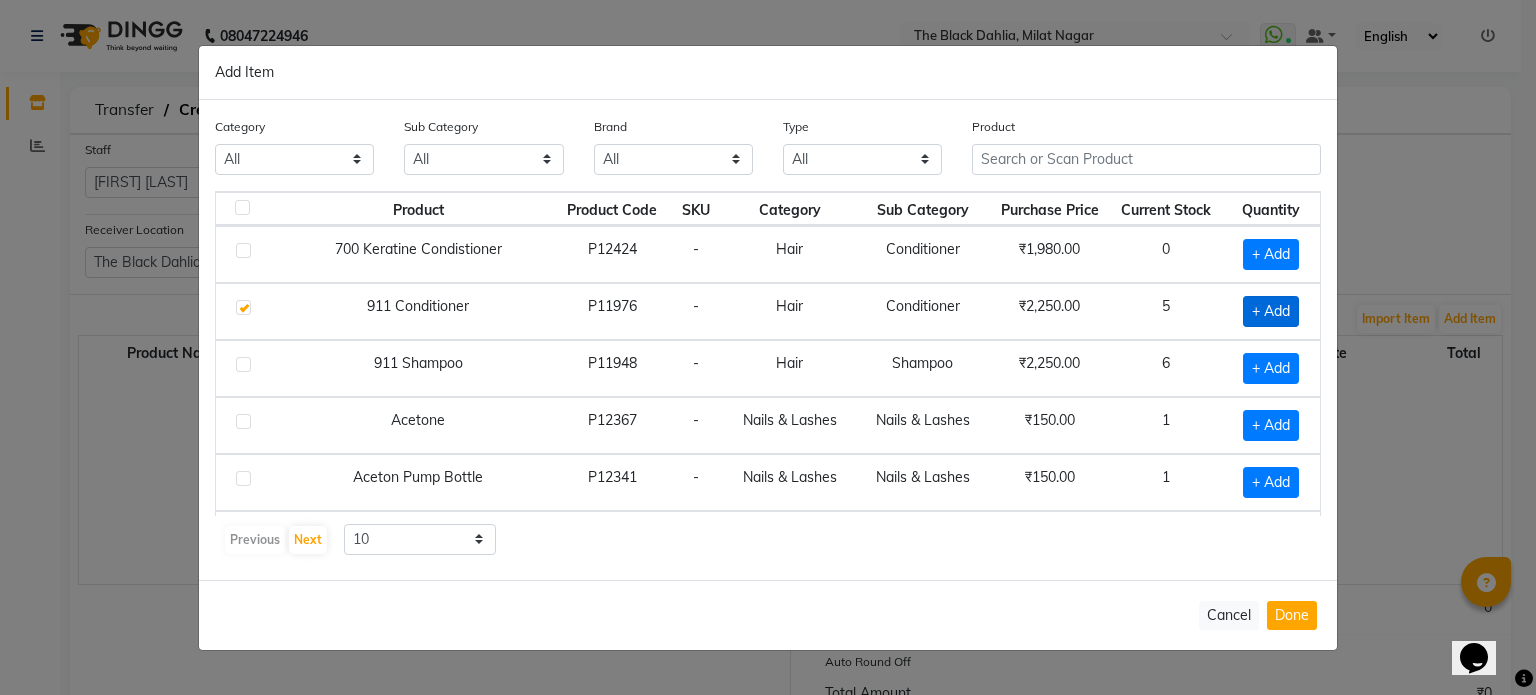 checkbox on "true" 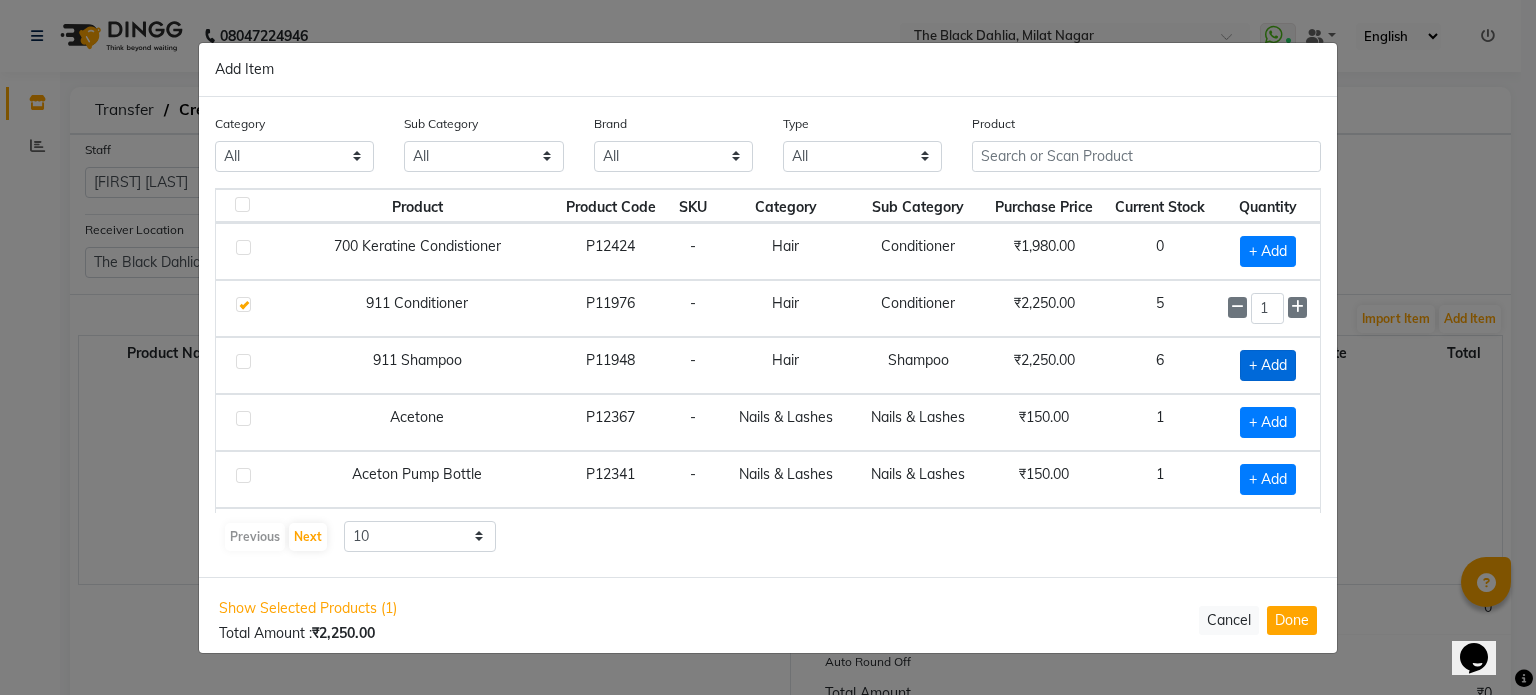click on "+ Add" 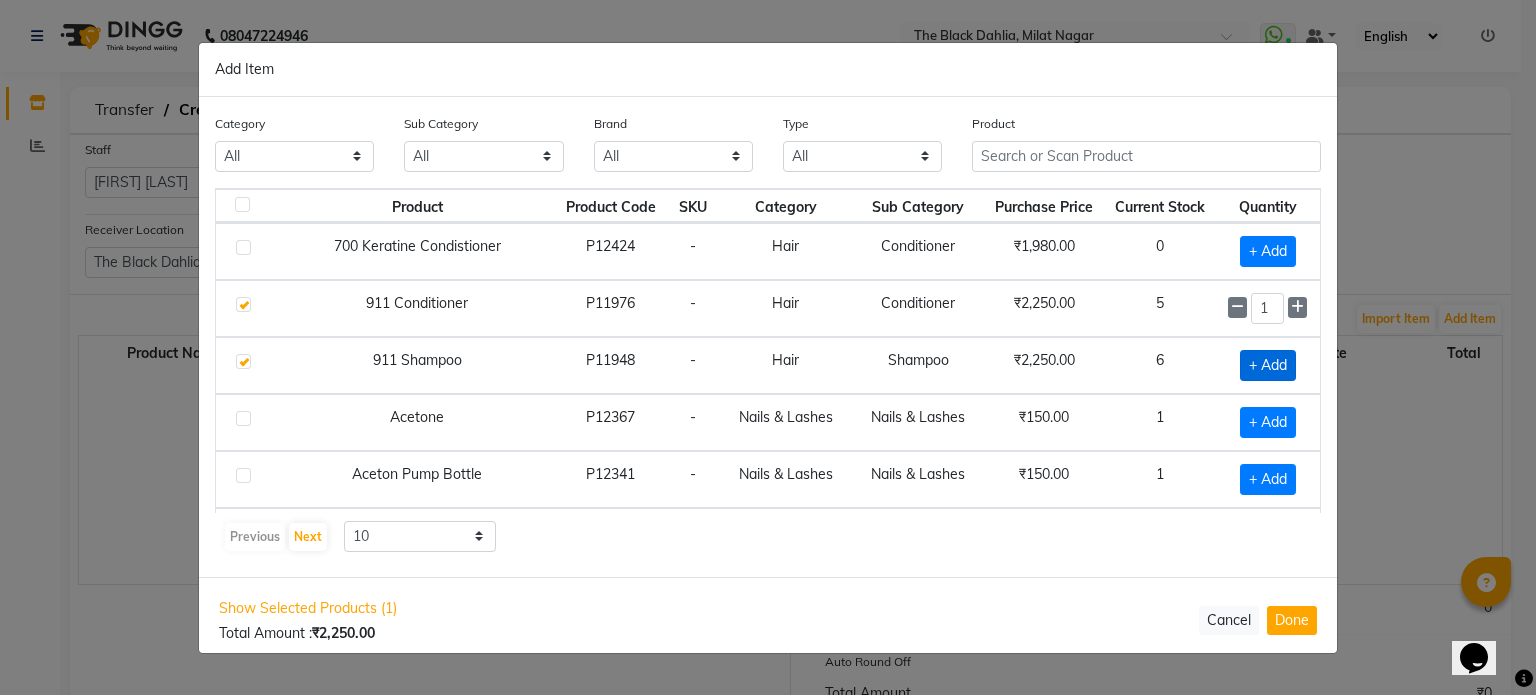checkbox on "true" 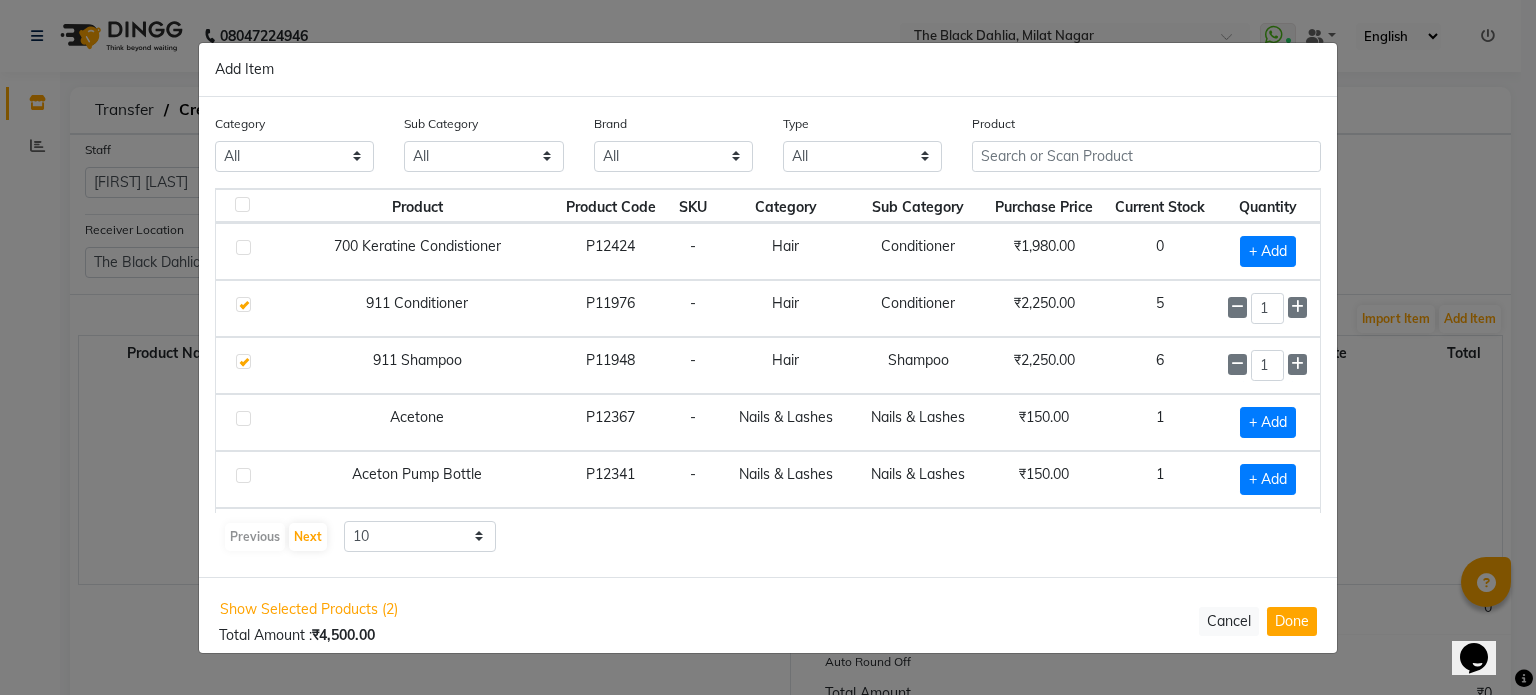 click 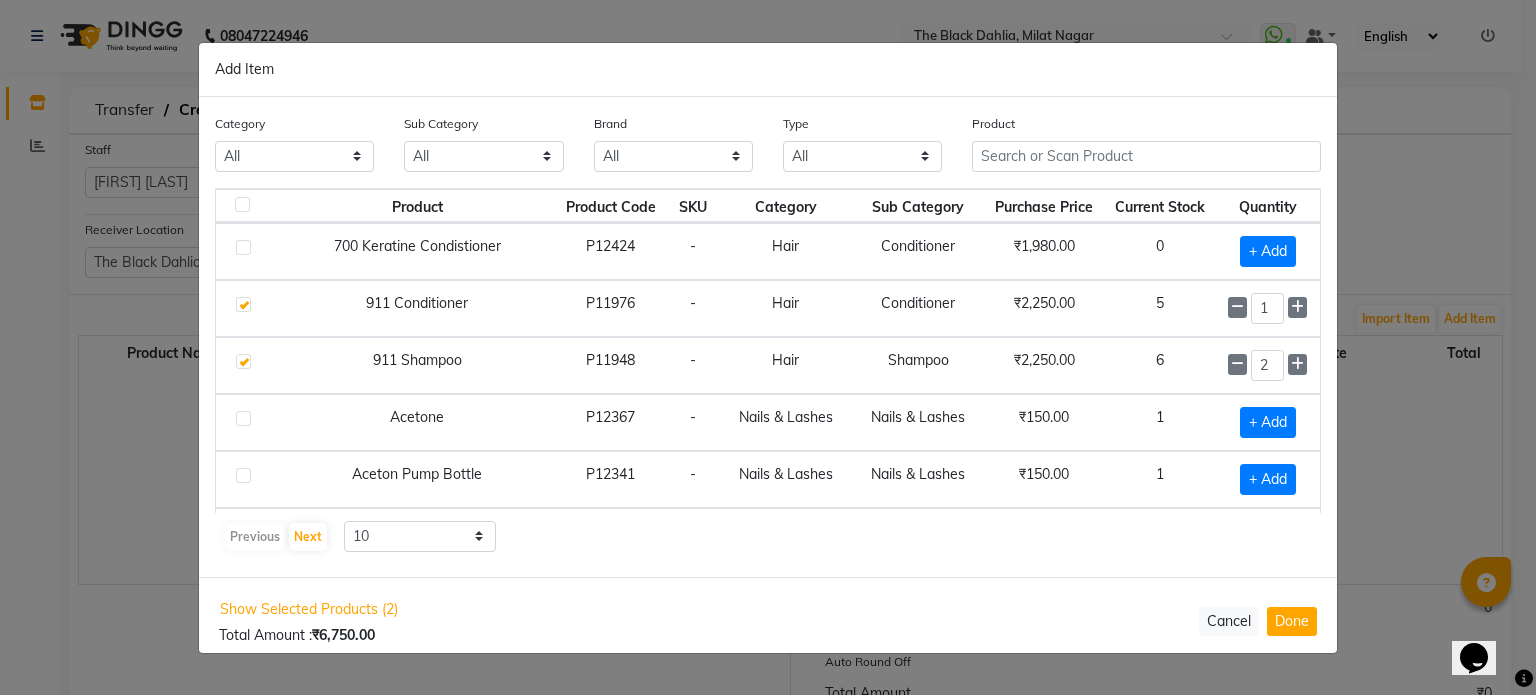click 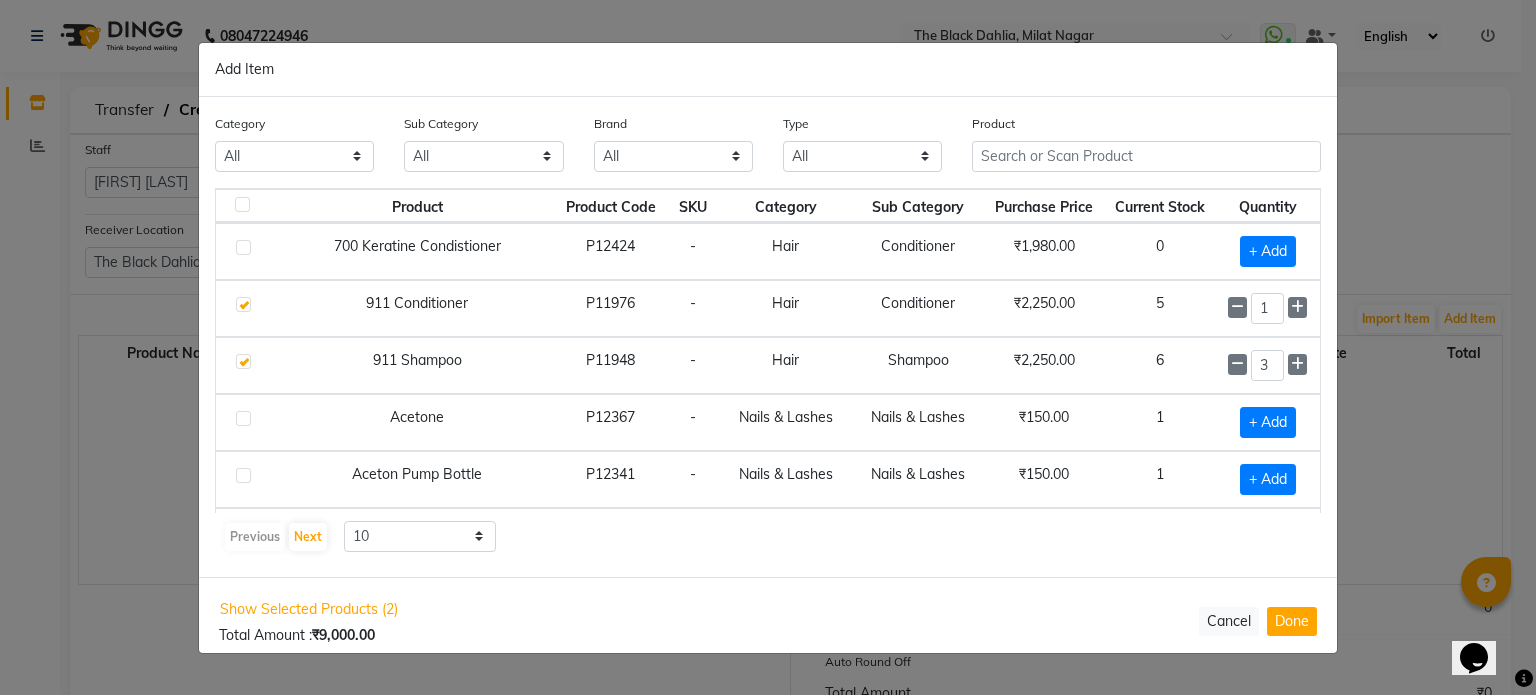 click 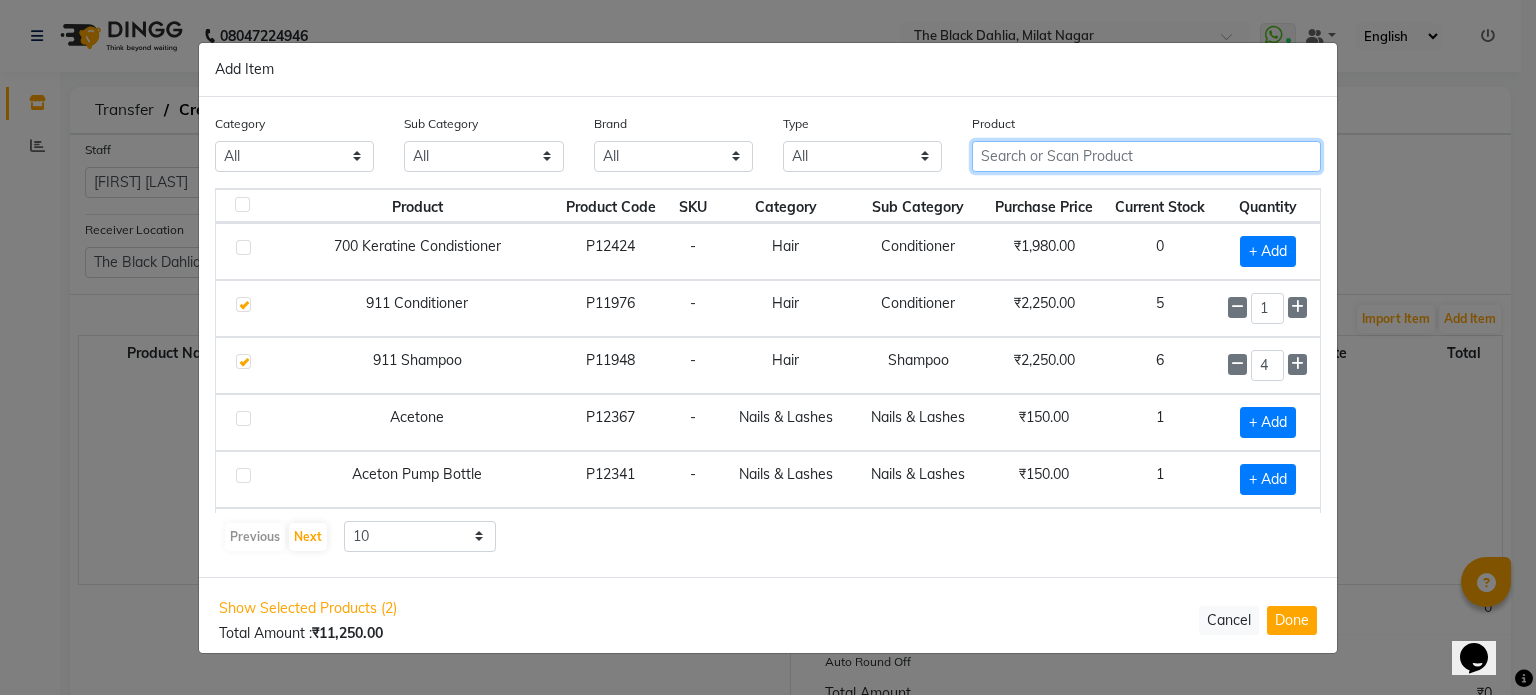 click 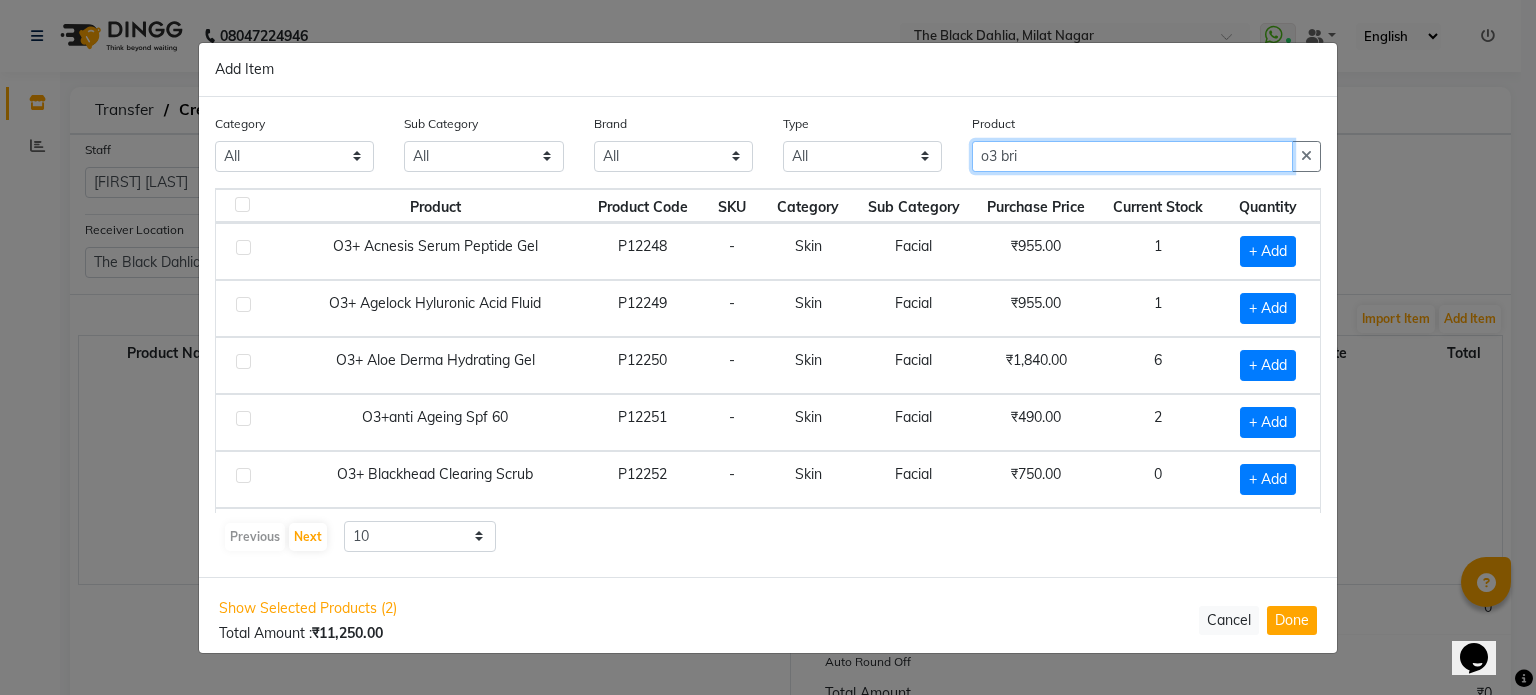 type on "o3 bri" 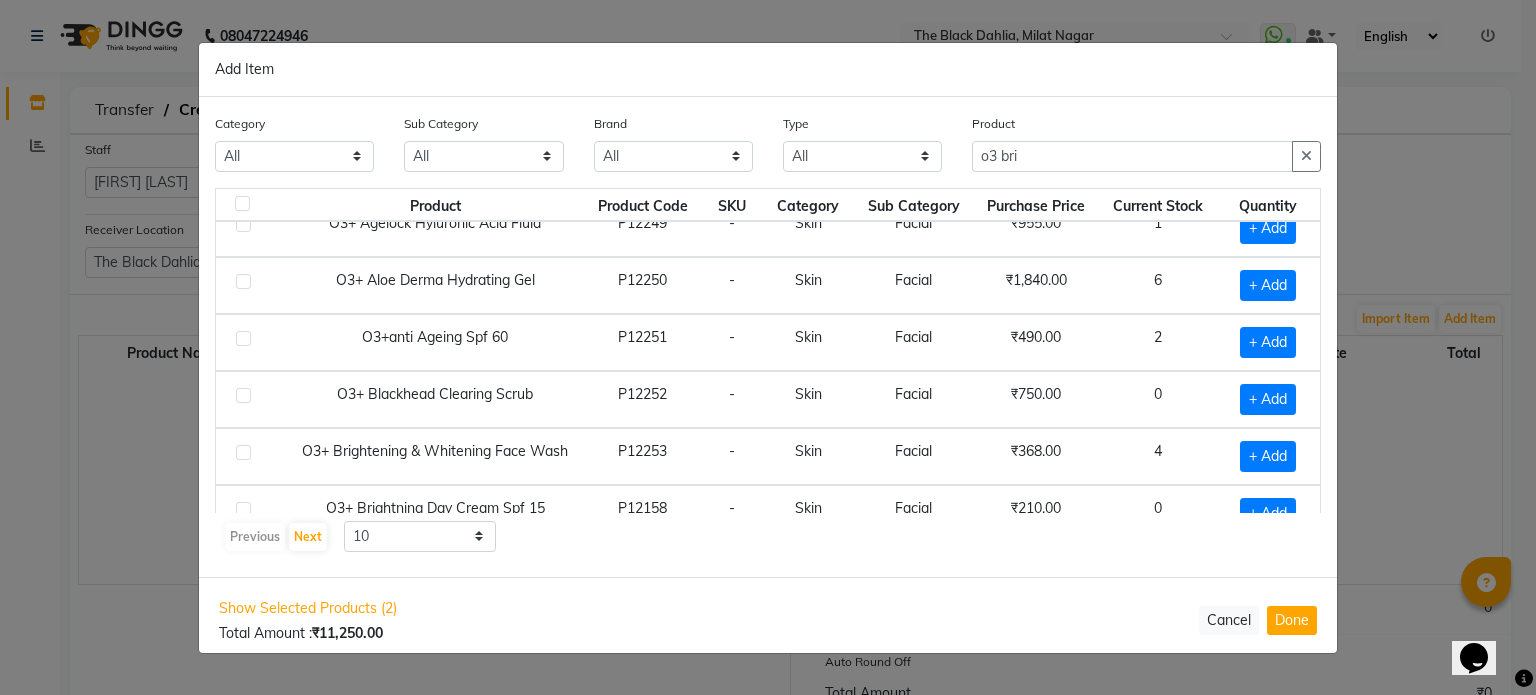 scroll, scrollTop: 120, scrollLeft: 0, axis: vertical 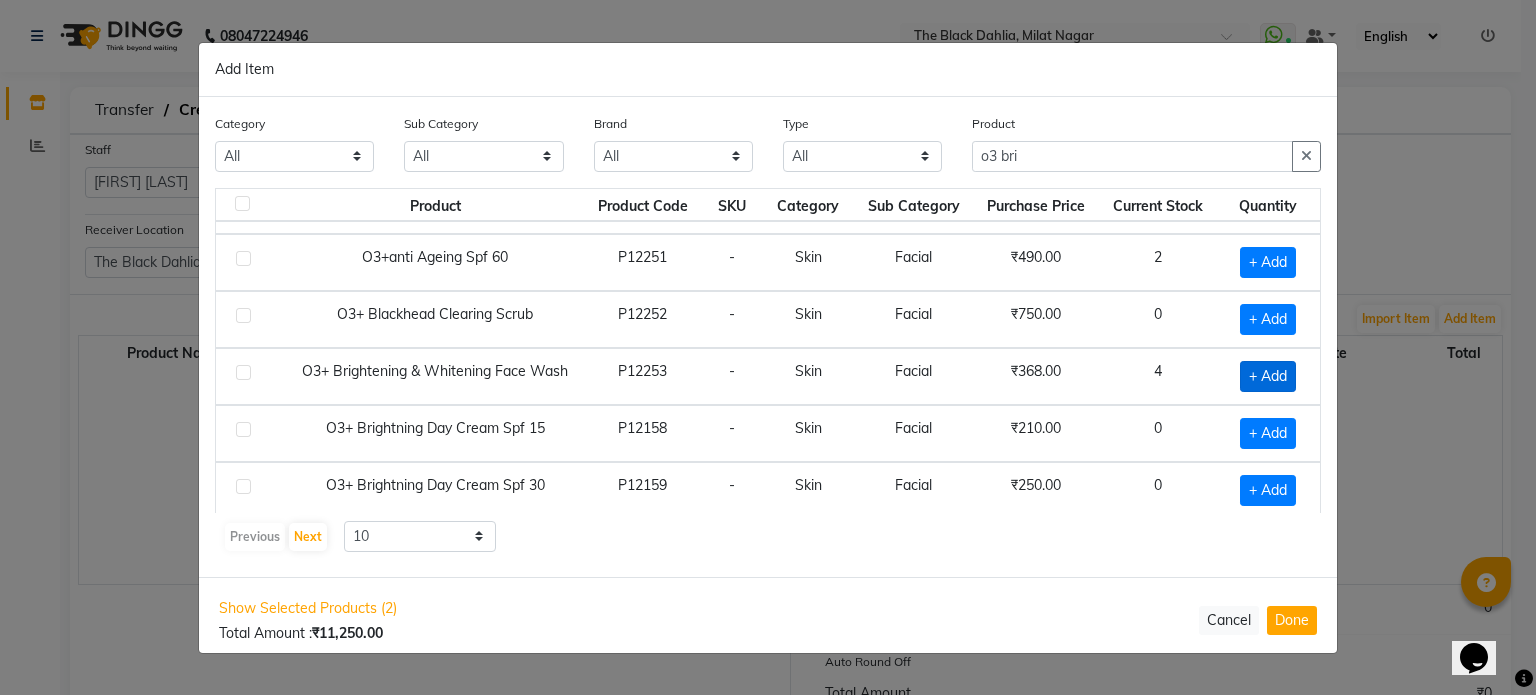 click on "+ Add" 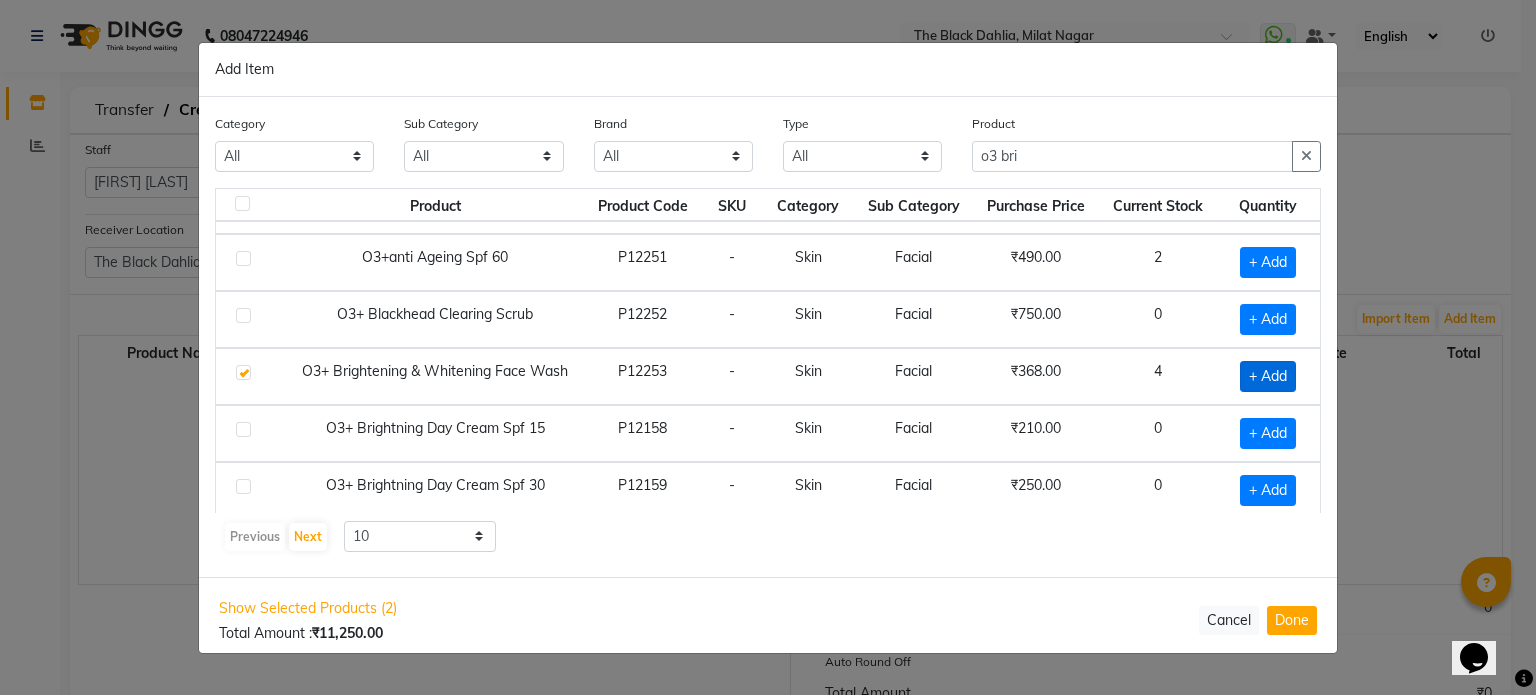 checkbox on "true" 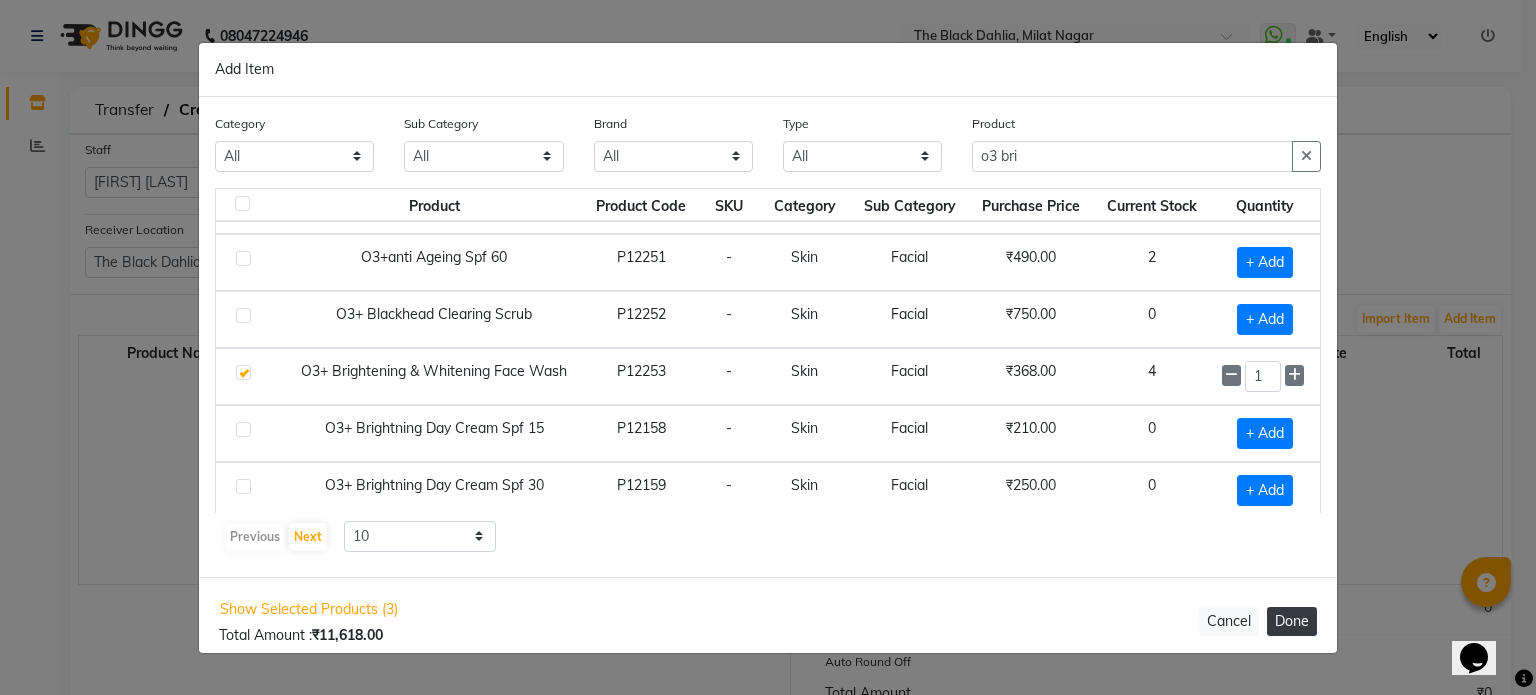 click on "Done" 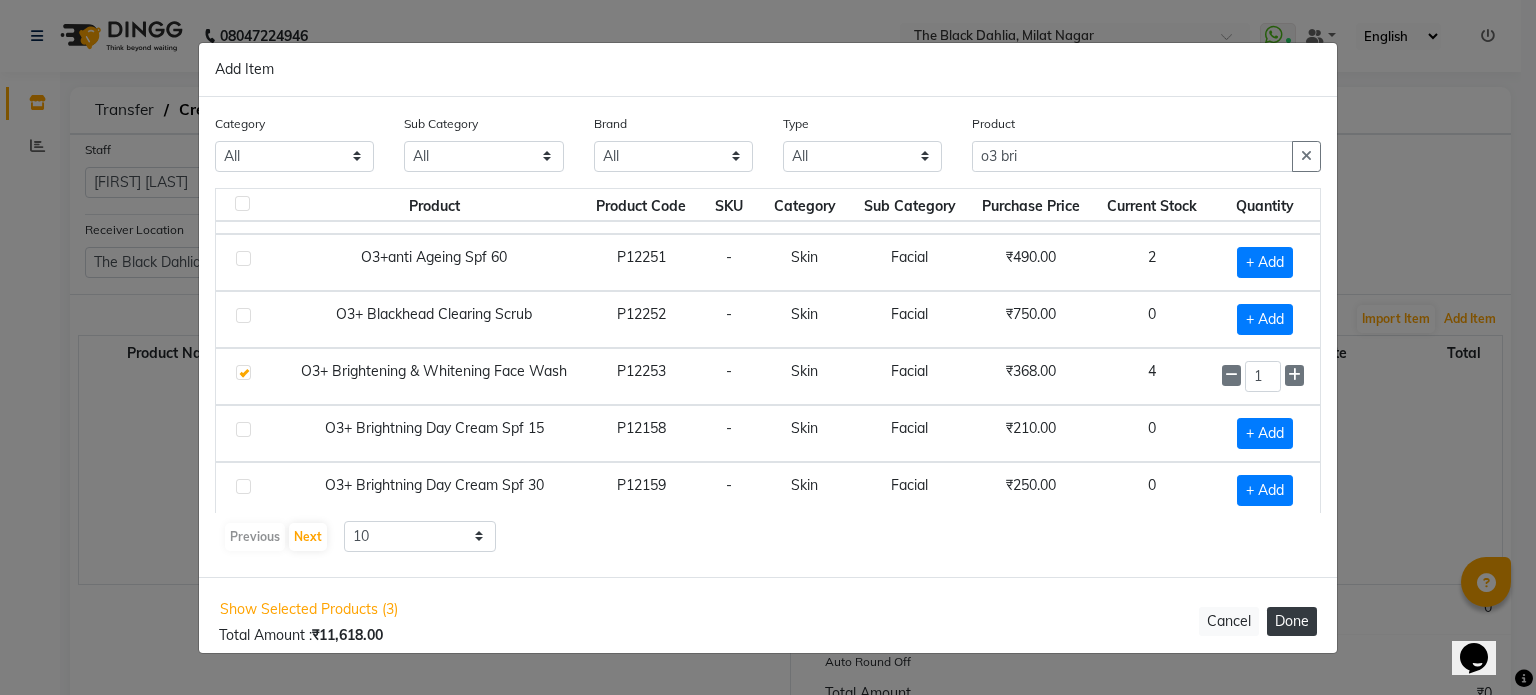 type 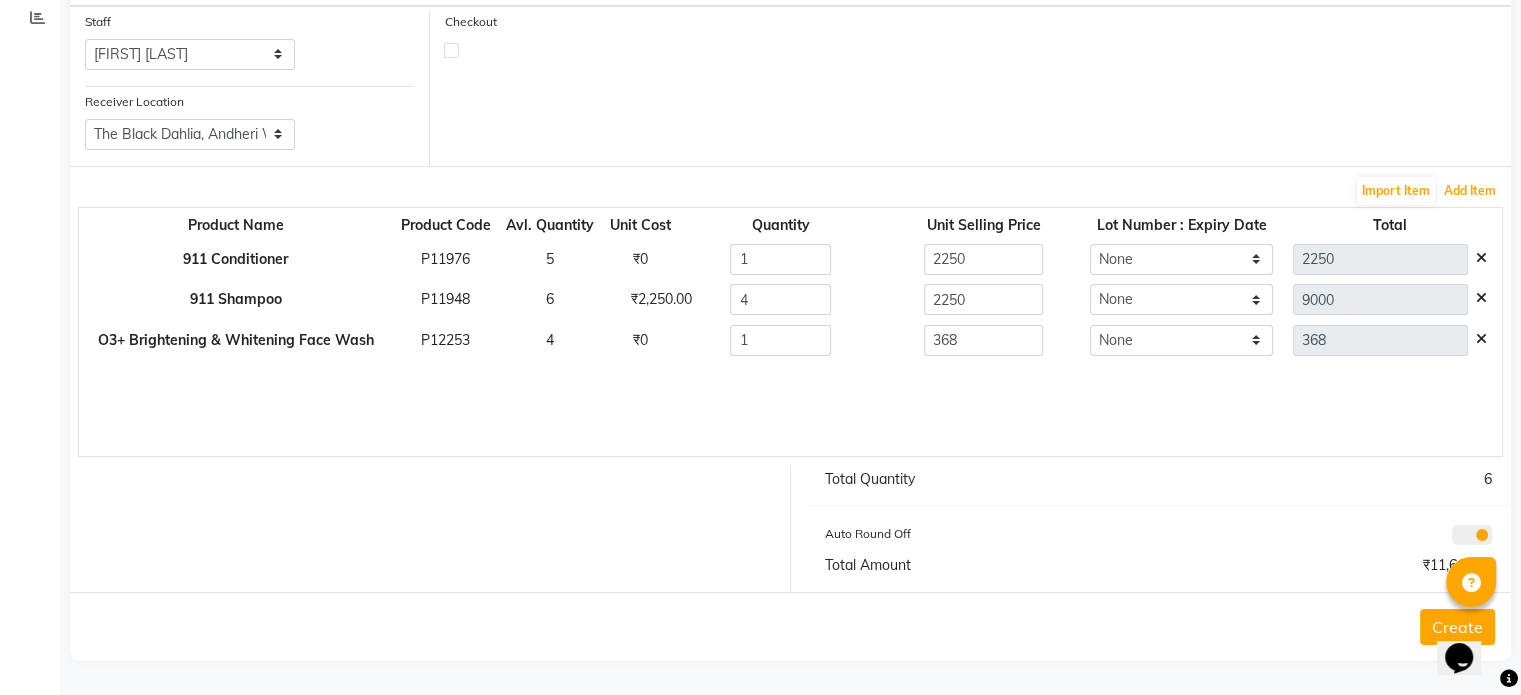 scroll, scrollTop: 130, scrollLeft: 0, axis: vertical 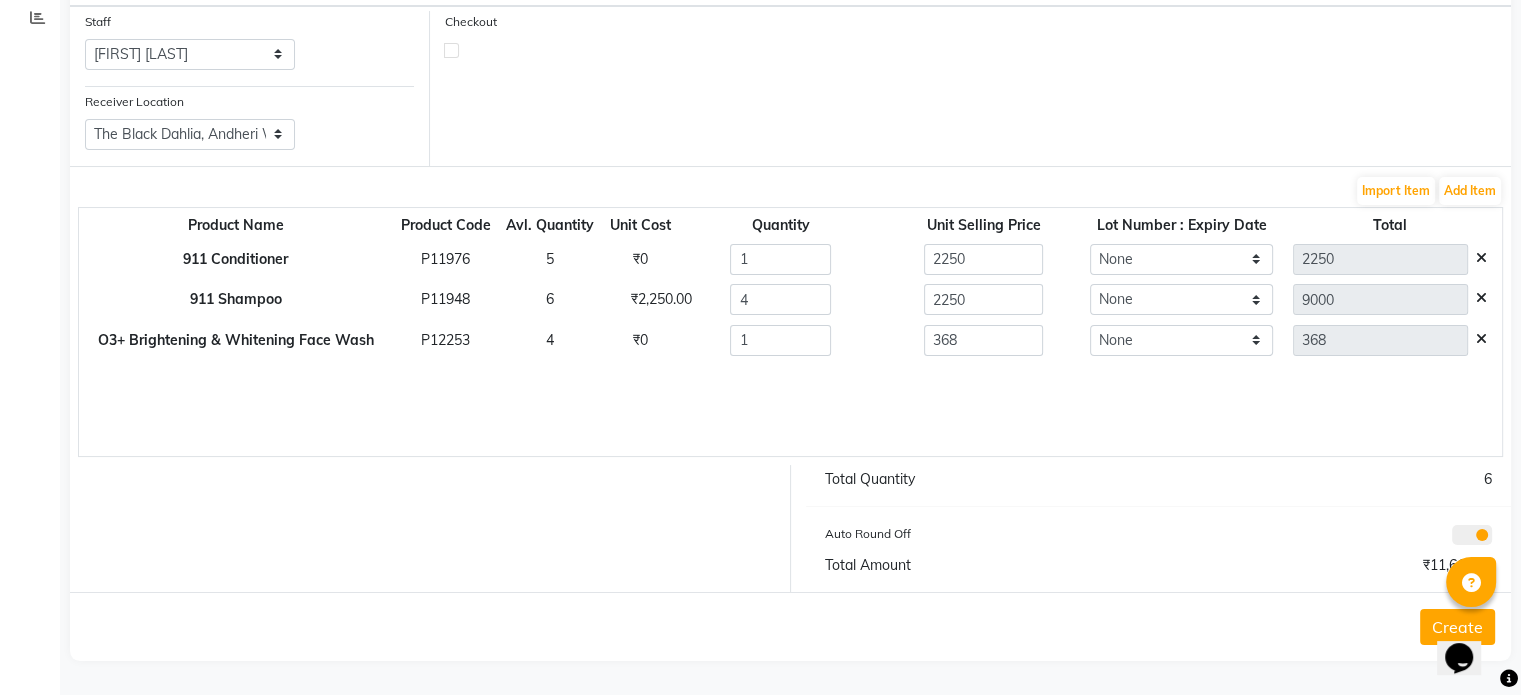 click on "Create" 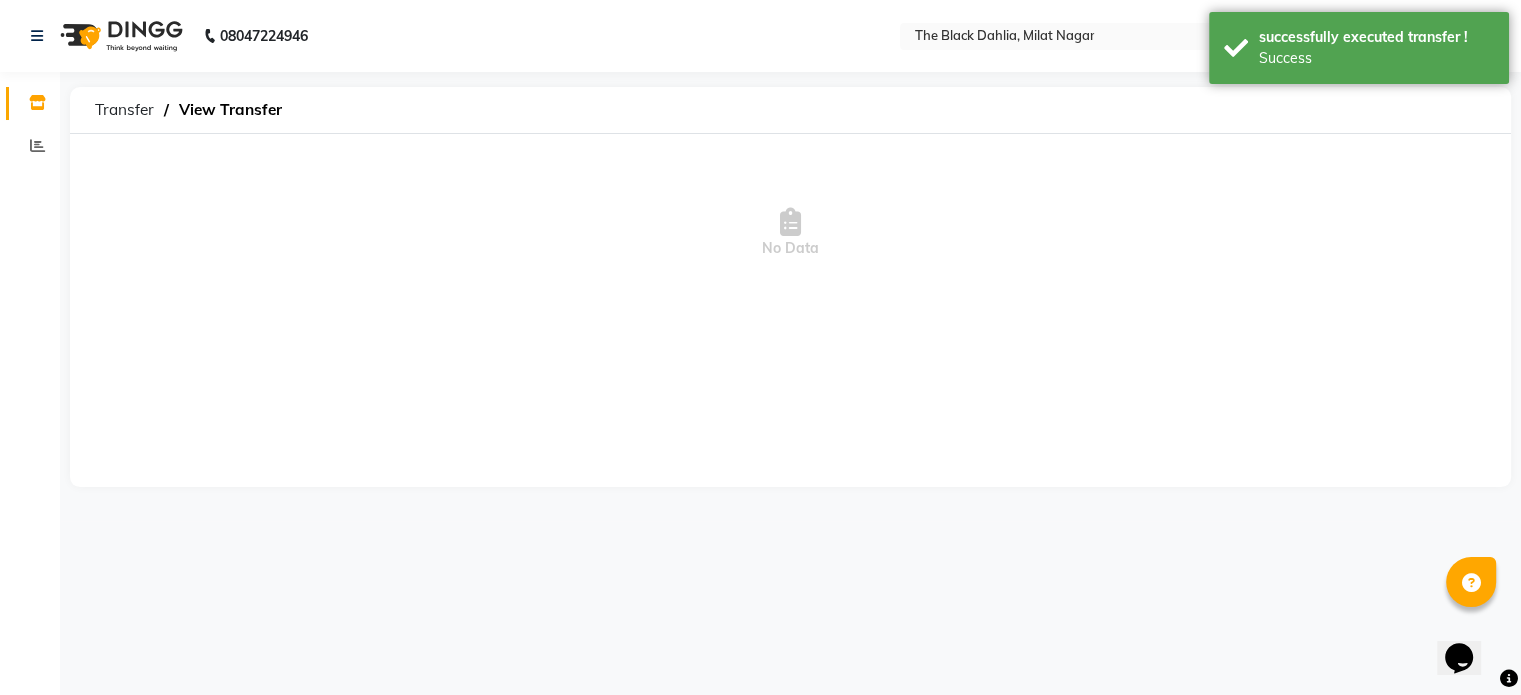 scroll, scrollTop: 0, scrollLeft: 0, axis: both 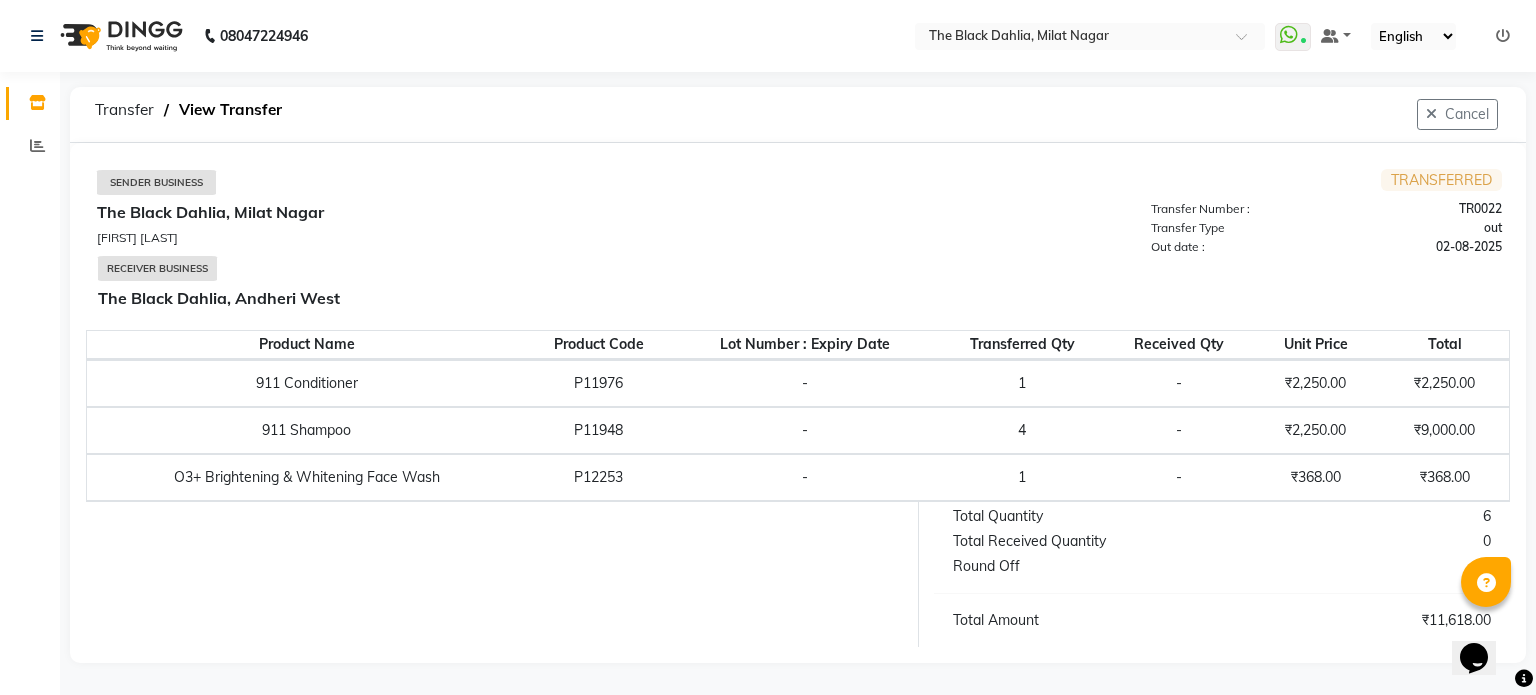 click 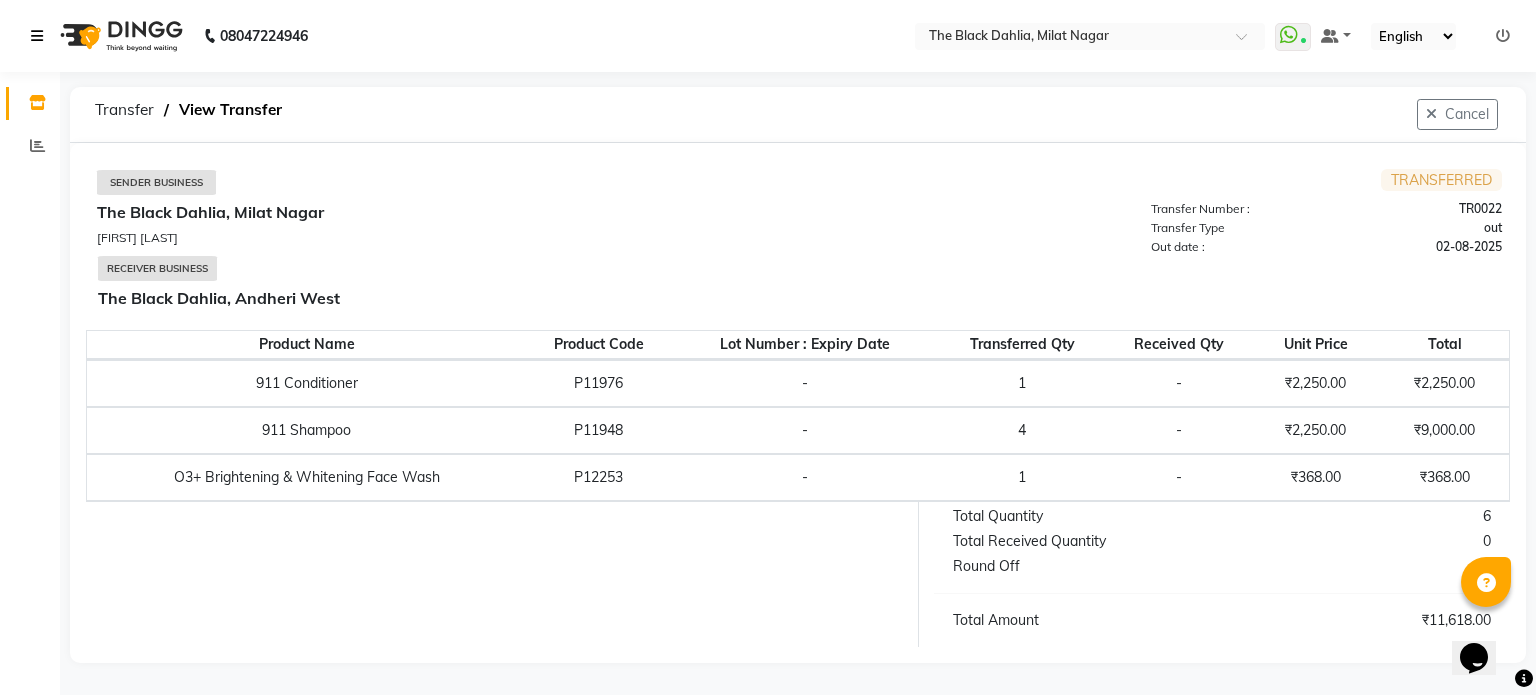 click at bounding box center [37, 36] 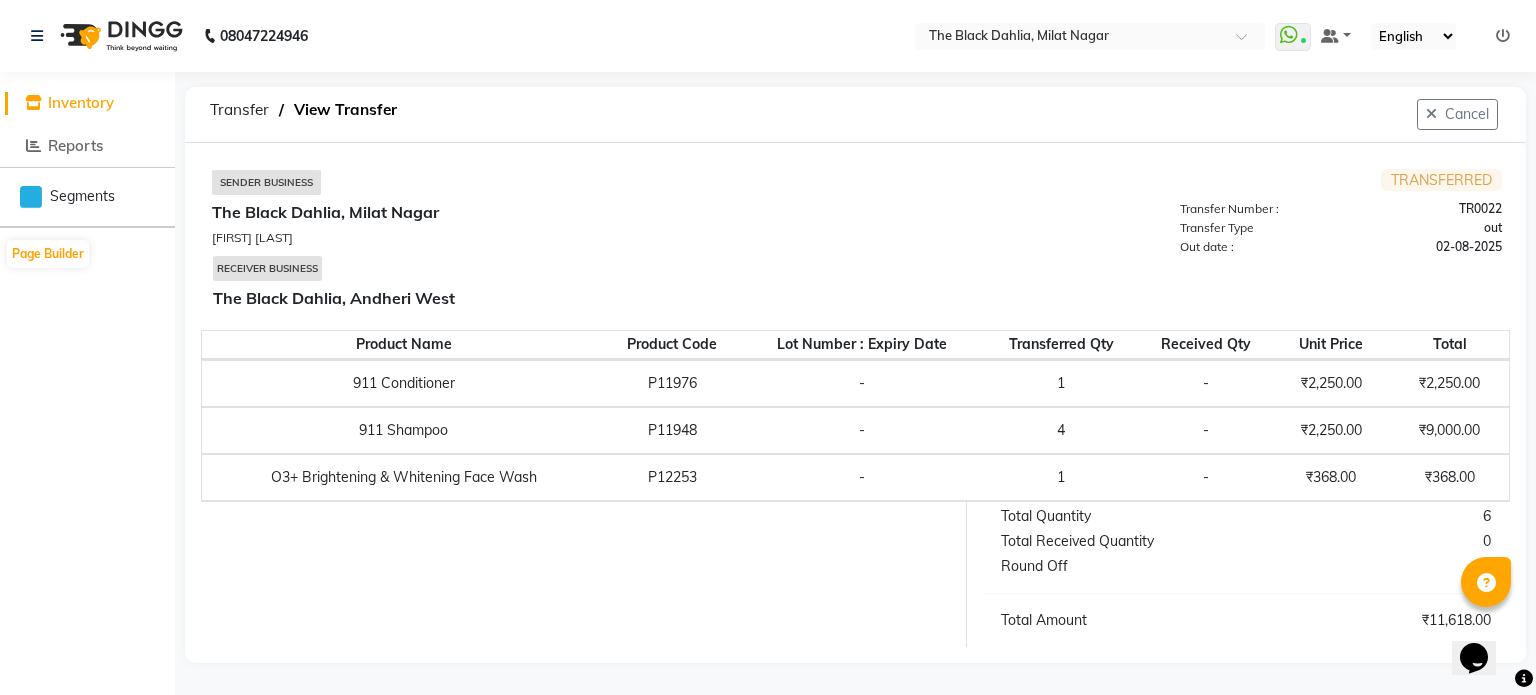 click on "Inventory" 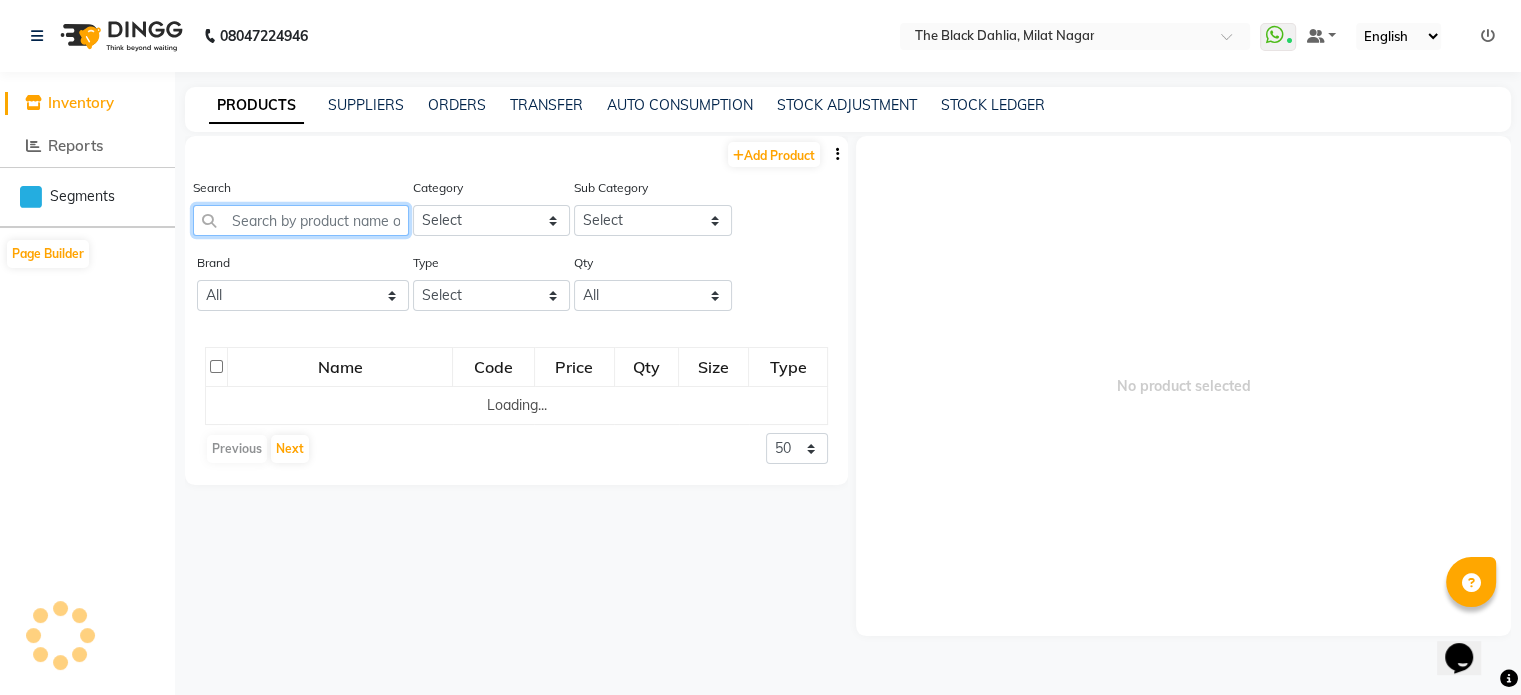 click 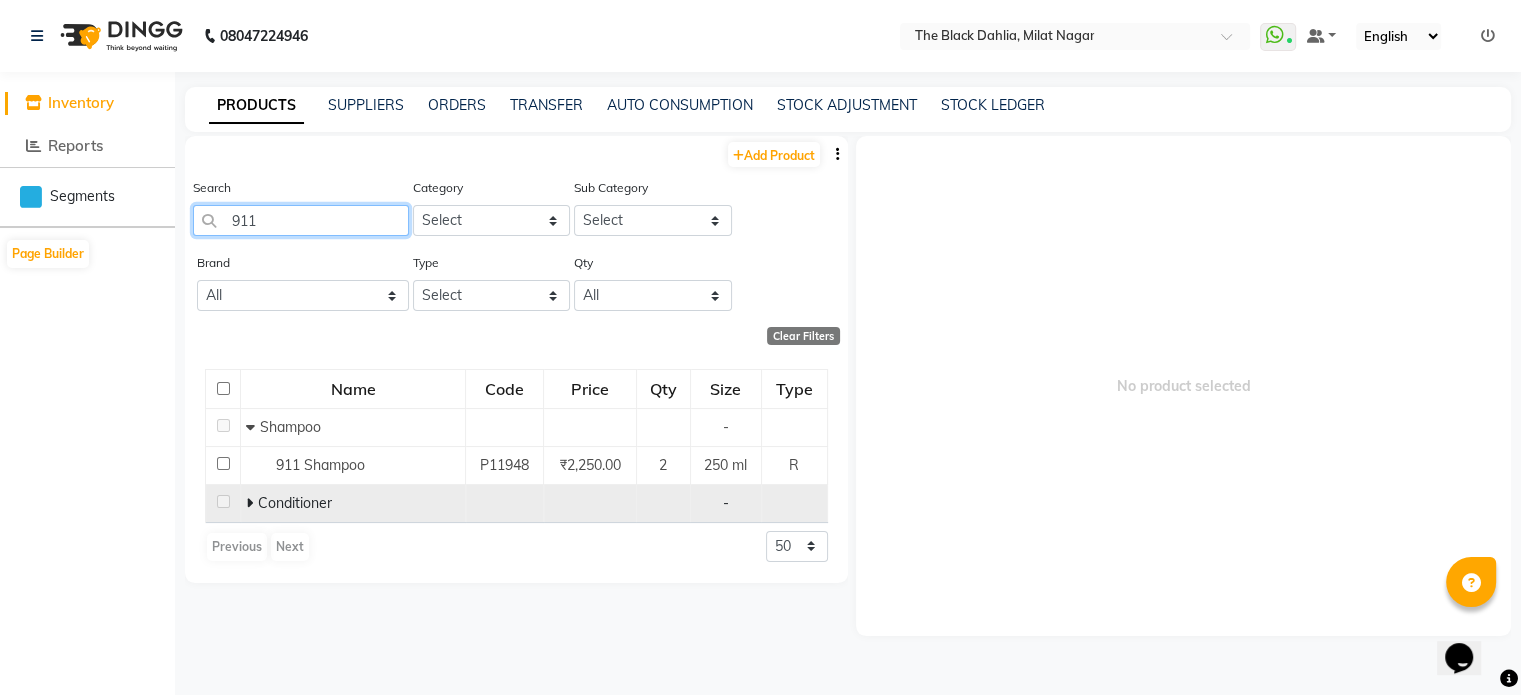 type on "911" 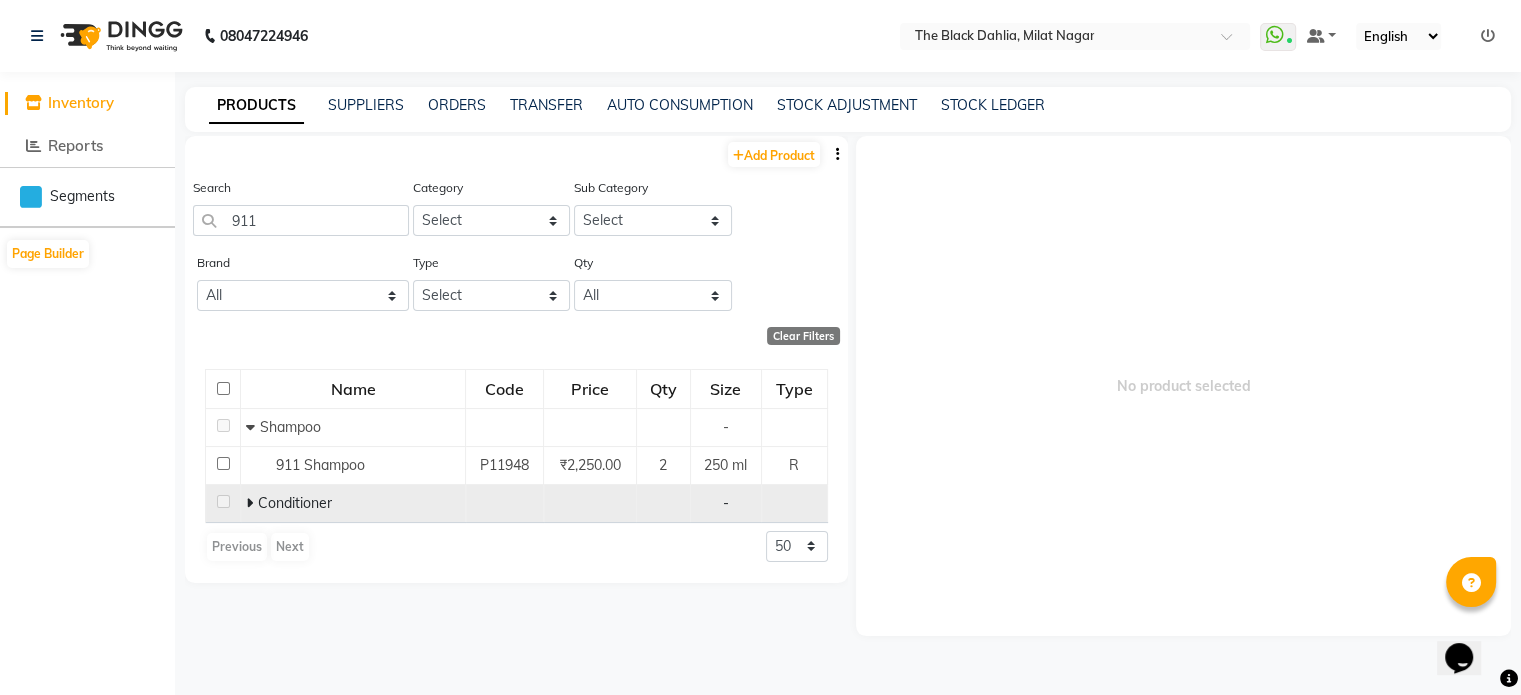 click on "Conditioner" 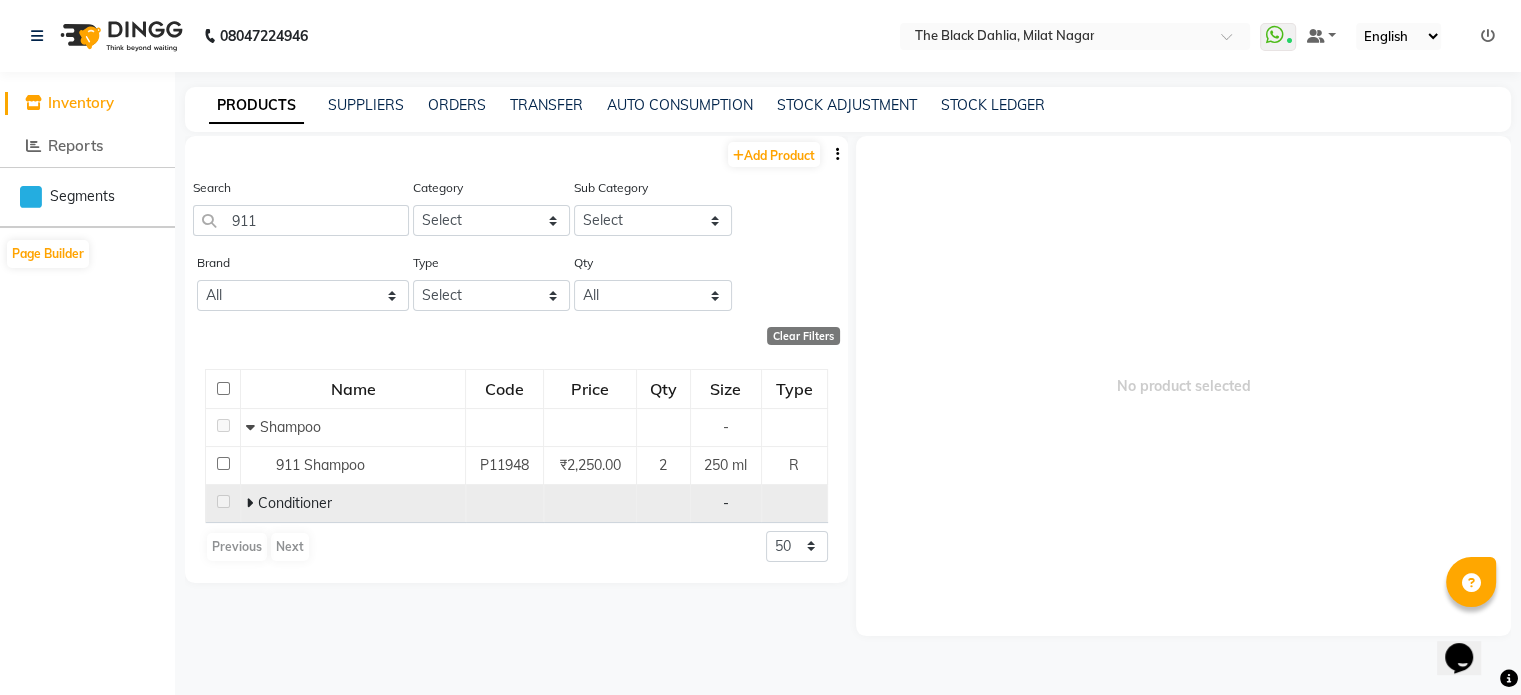 click 